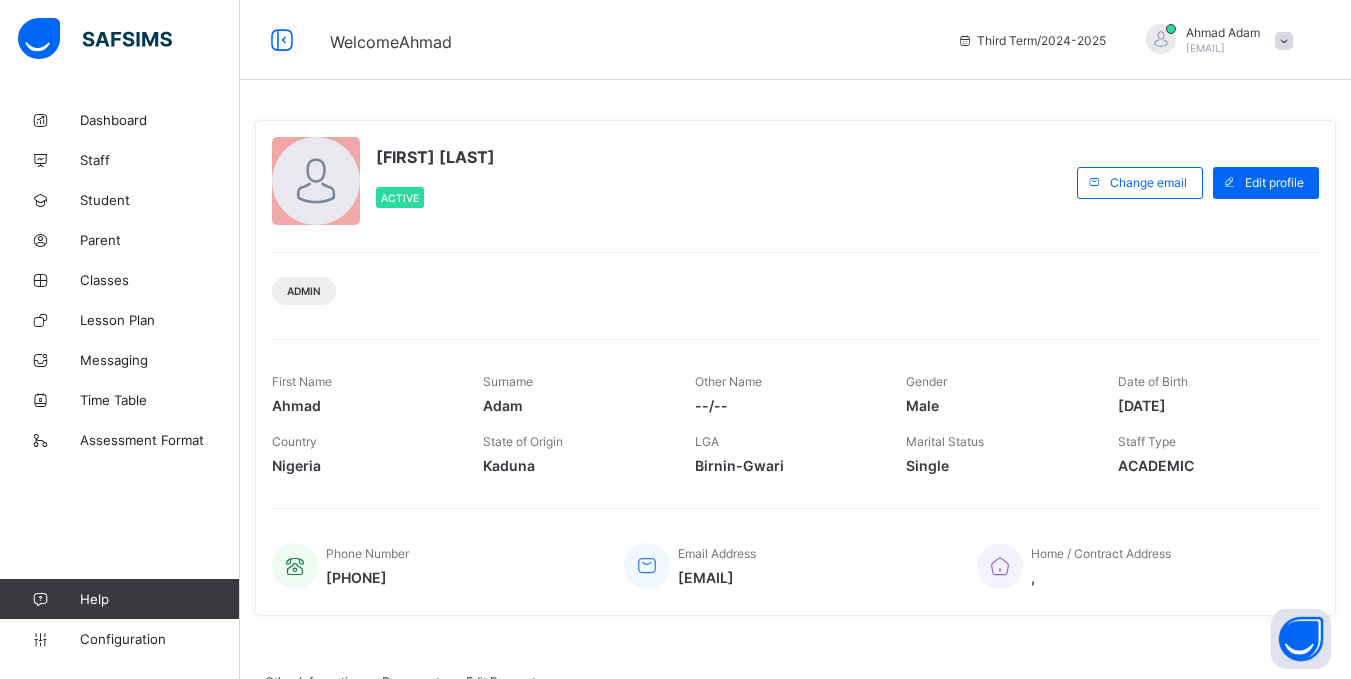 scroll, scrollTop: 0, scrollLeft: 0, axis: both 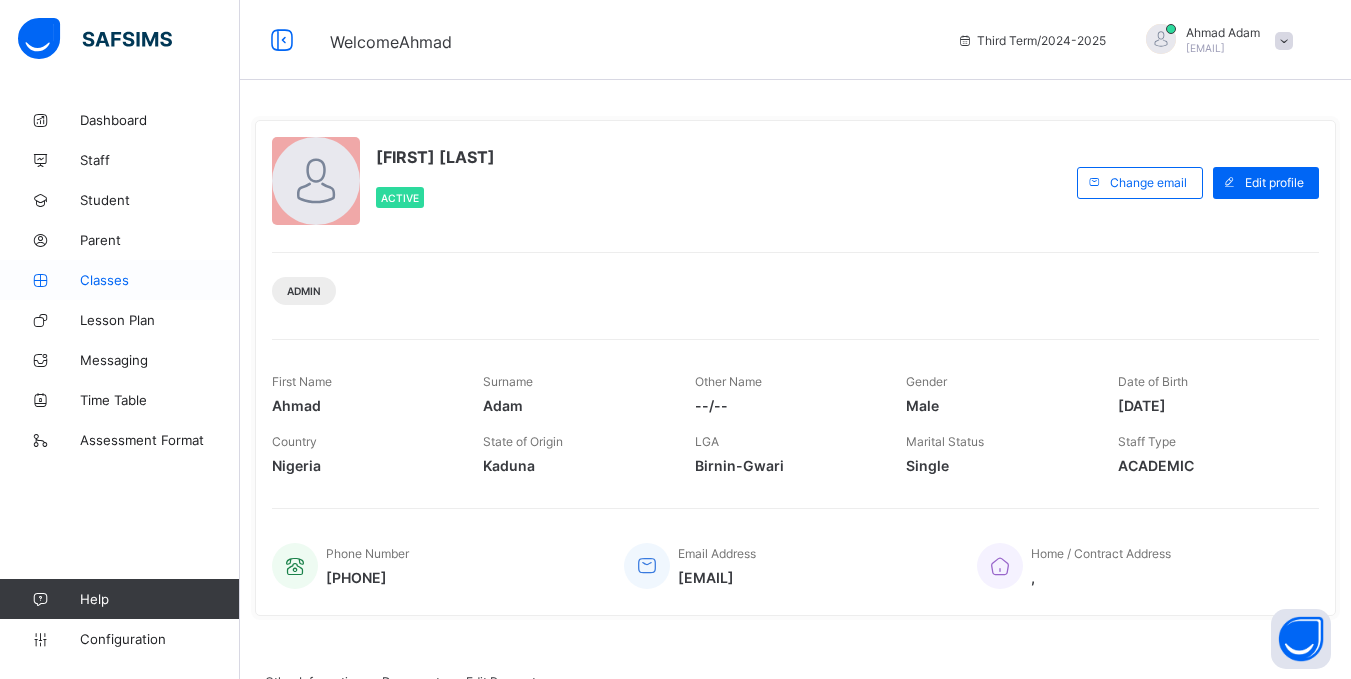 click on "Classes" at bounding box center [120, 280] 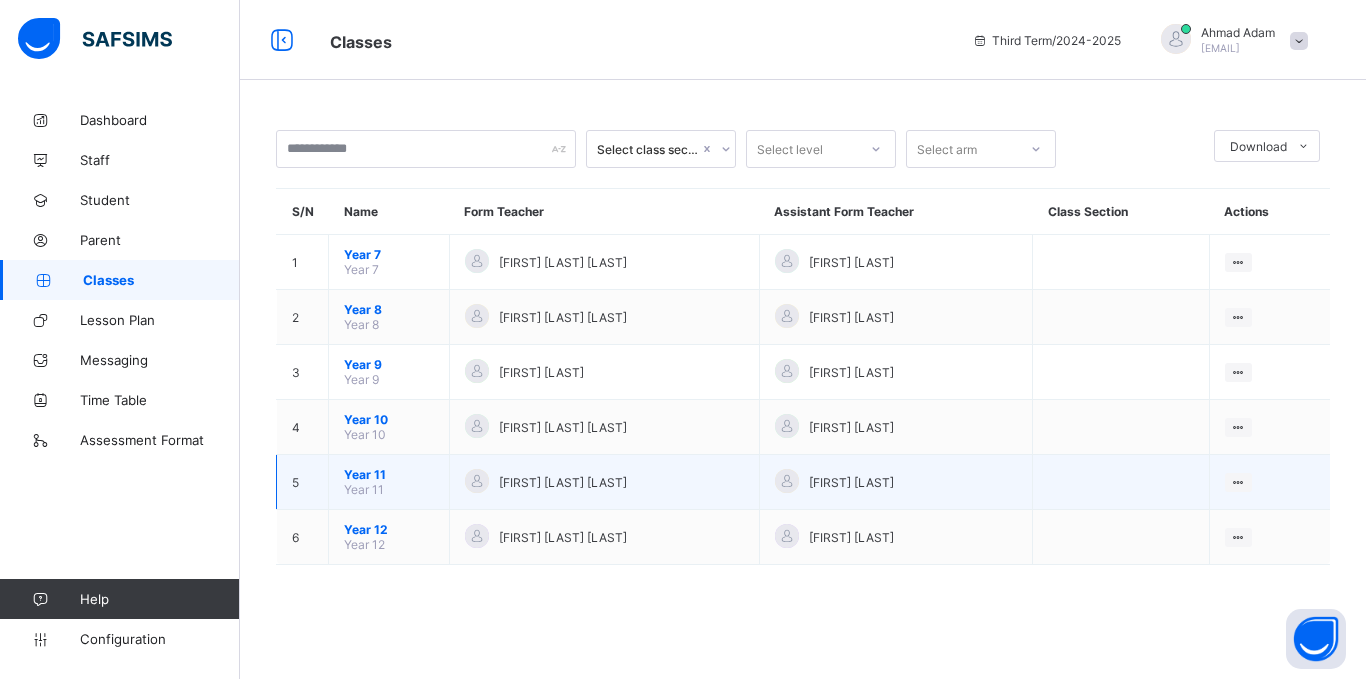 click on "Year 11" at bounding box center (389, 474) 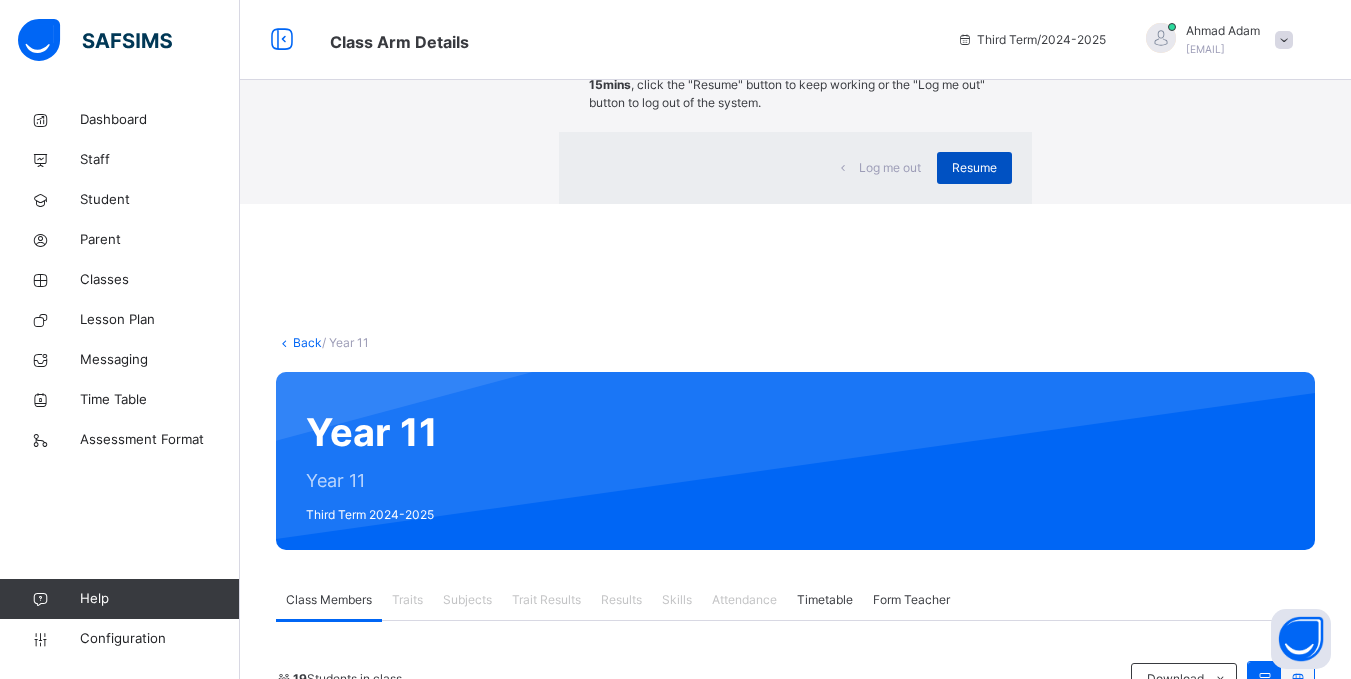 click on "Resume" at bounding box center [974, 168] 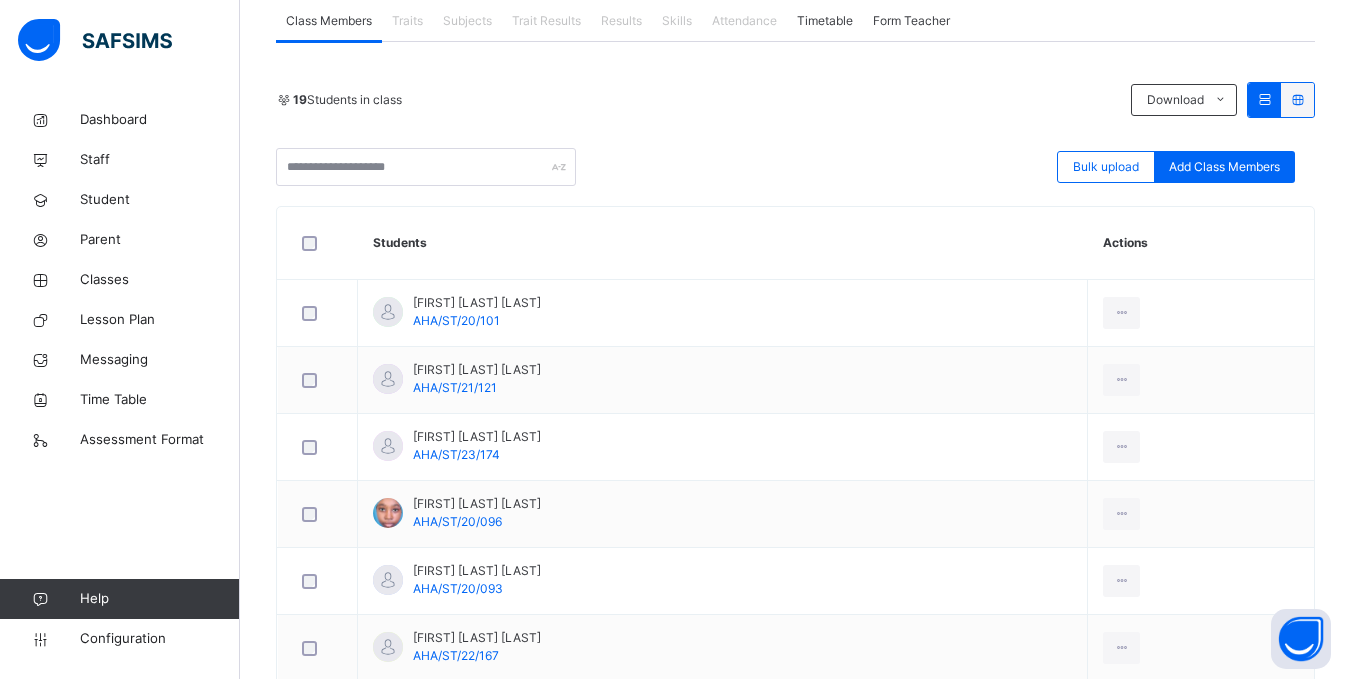scroll, scrollTop: 376, scrollLeft: 0, axis: vertical 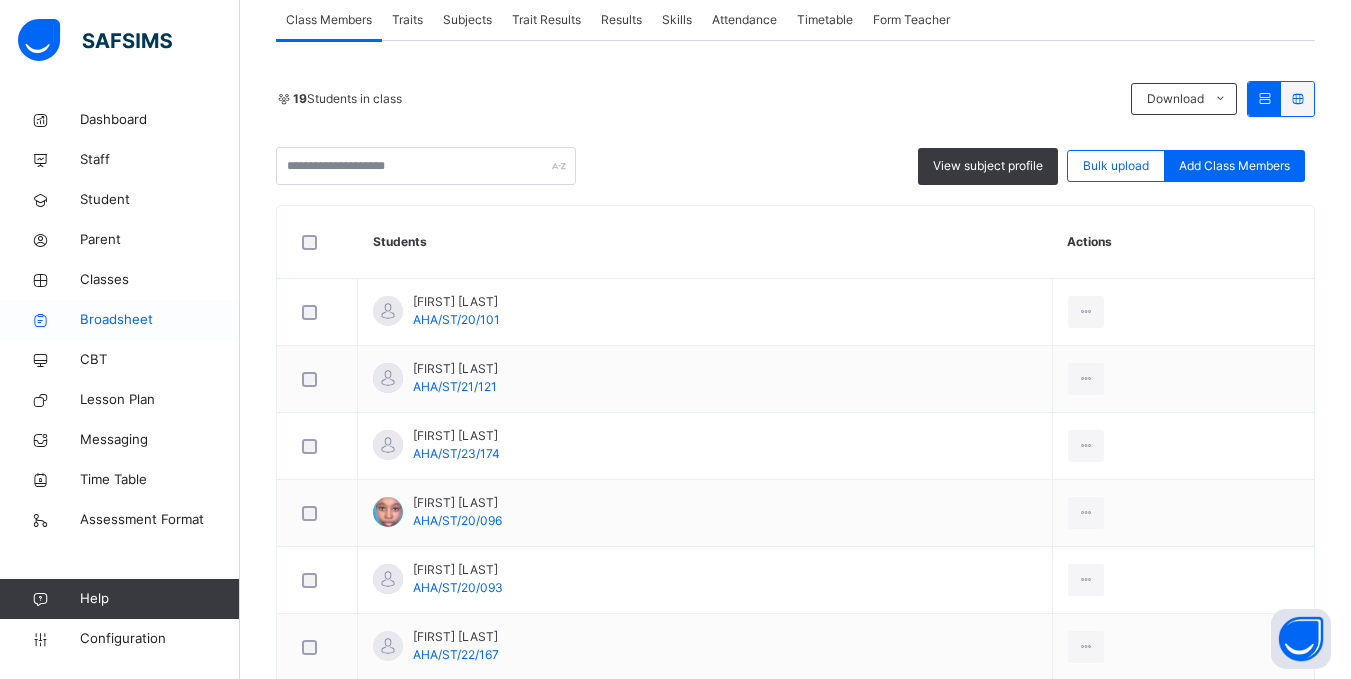 click on "Broadsheet" at bounding box center [160, 320] 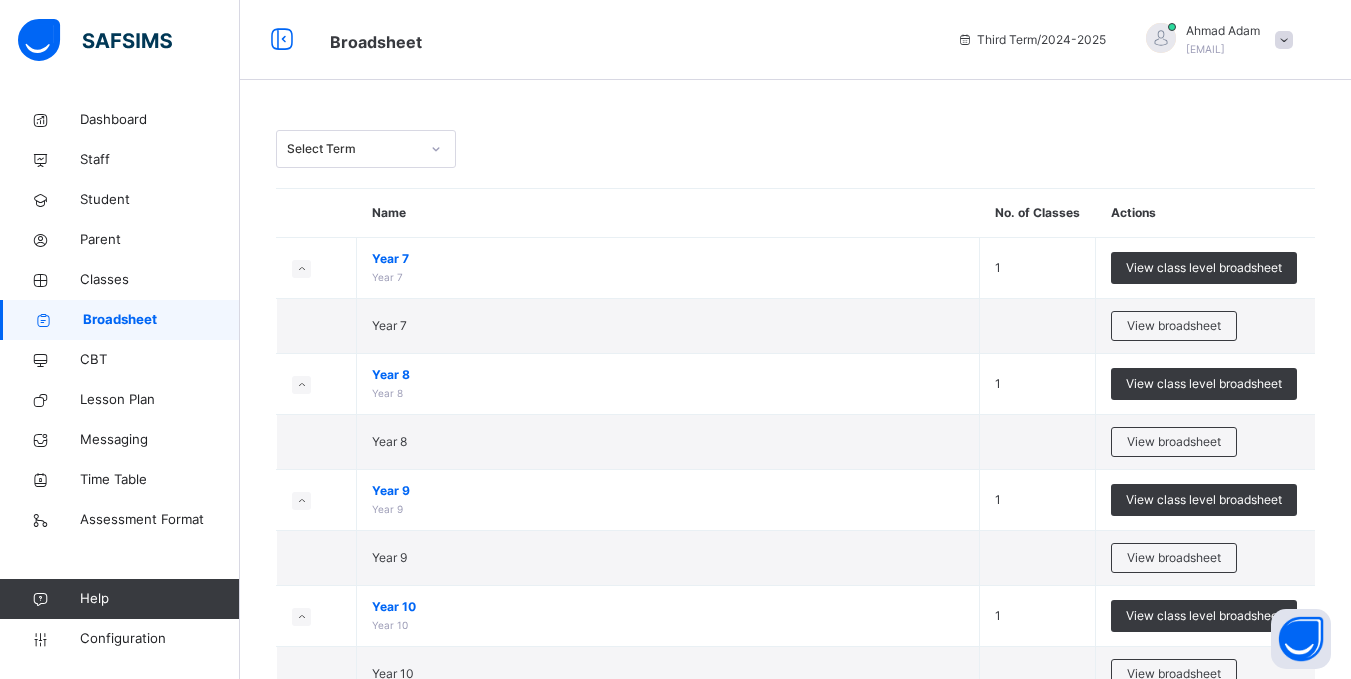 scroll, scrollTop: 305, scrollLeft: 0, axis: vertical 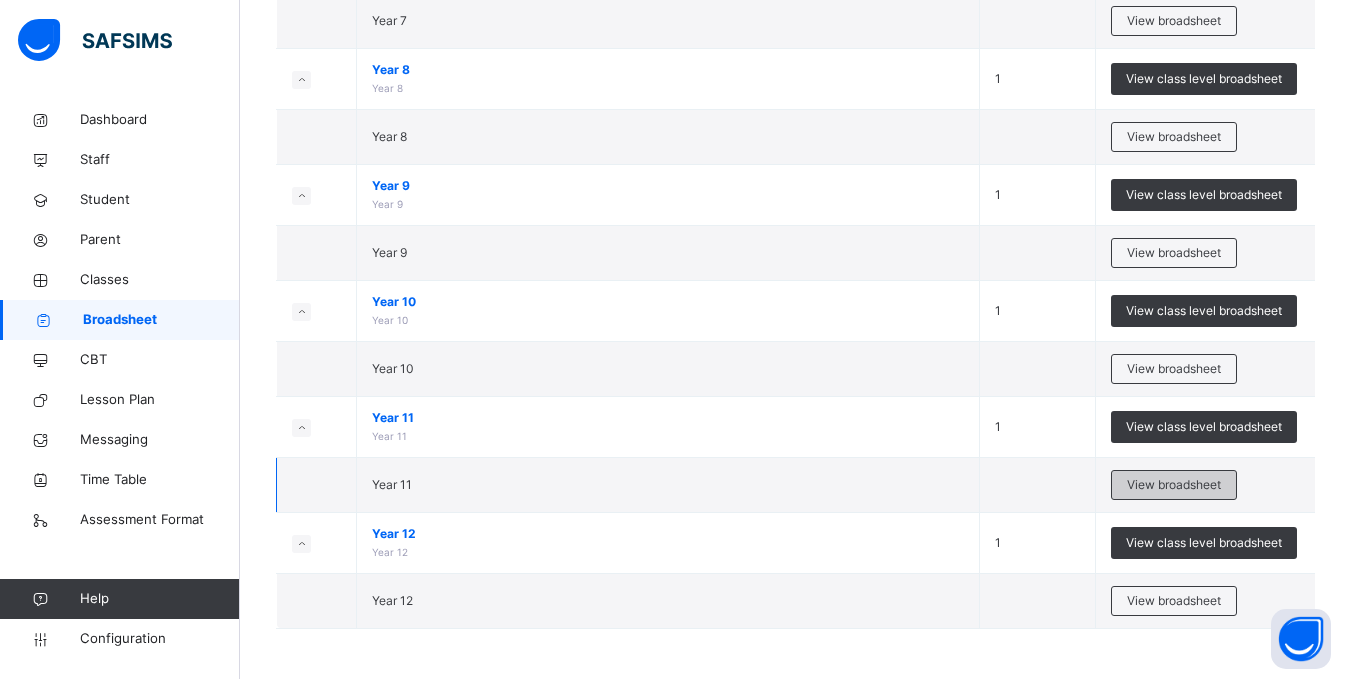 click on "View broadsheet" at bounding box center [1174, 485] 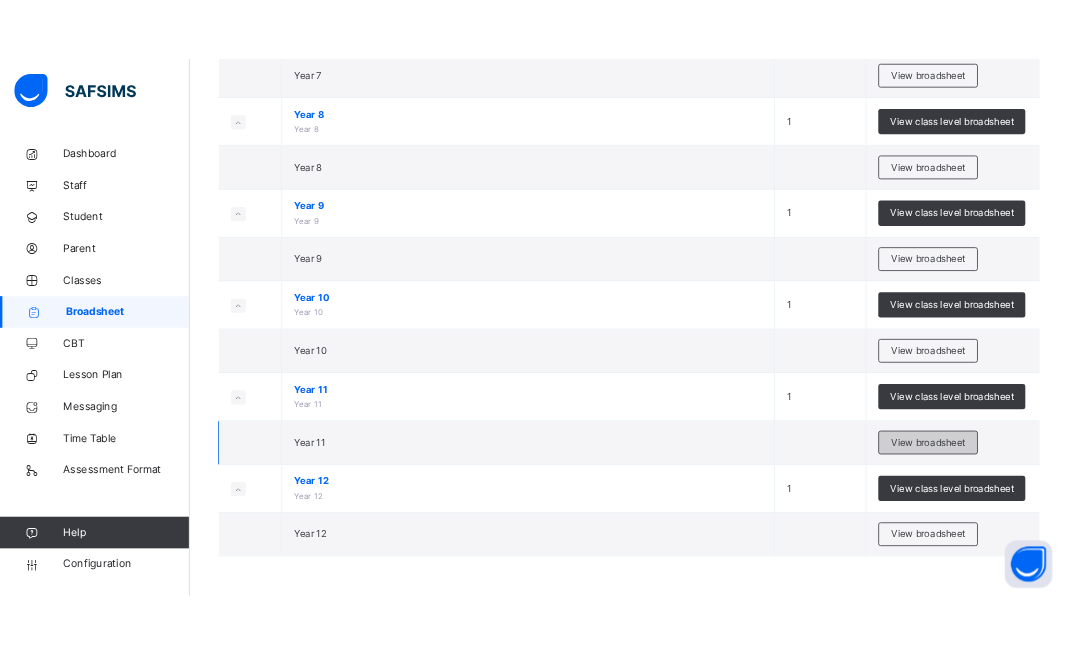 scroll, scrollTop: 0, scrollLeft: 0, axis: both 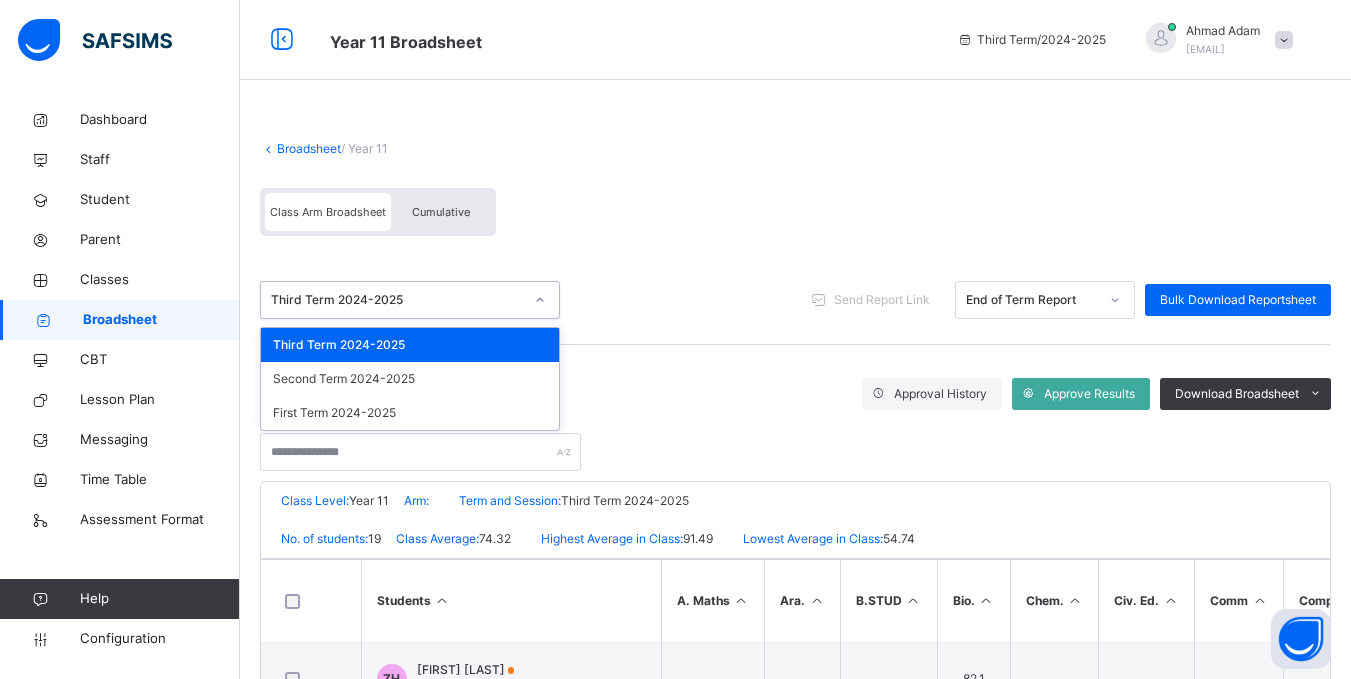 click 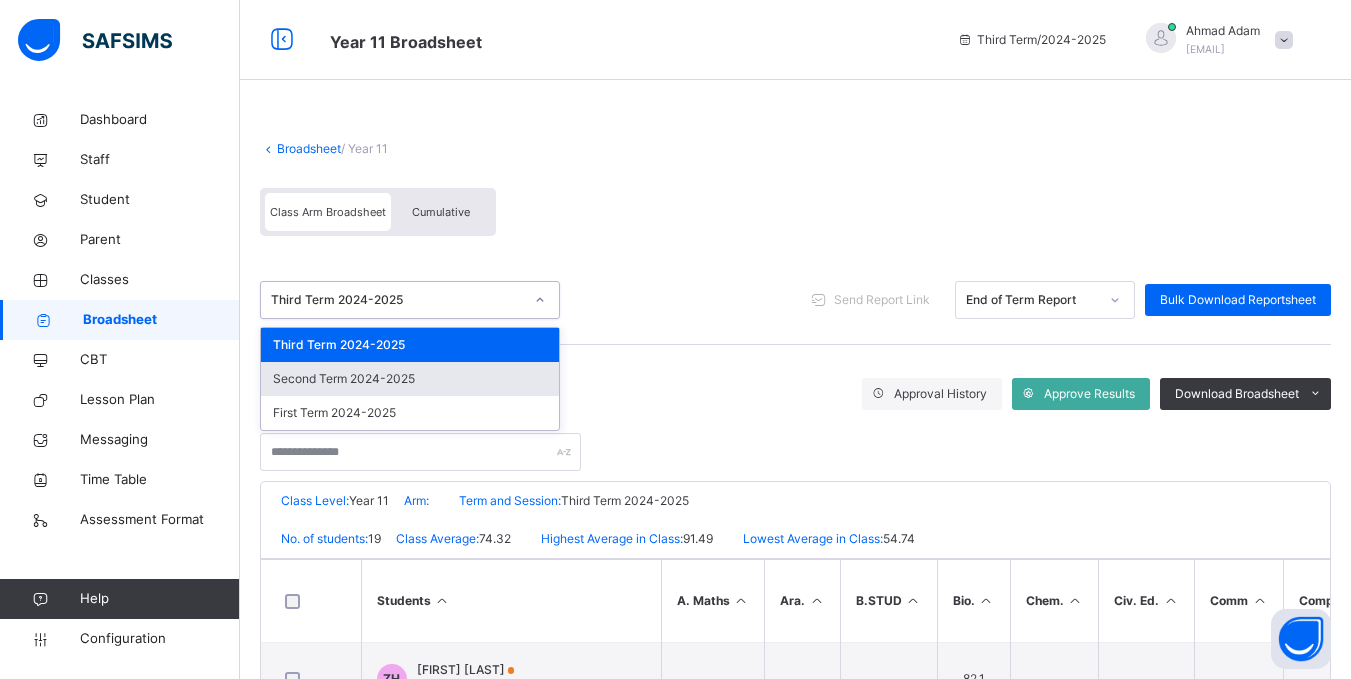 click on "Second Term 2024-2025" at bounding box center [410, 379] 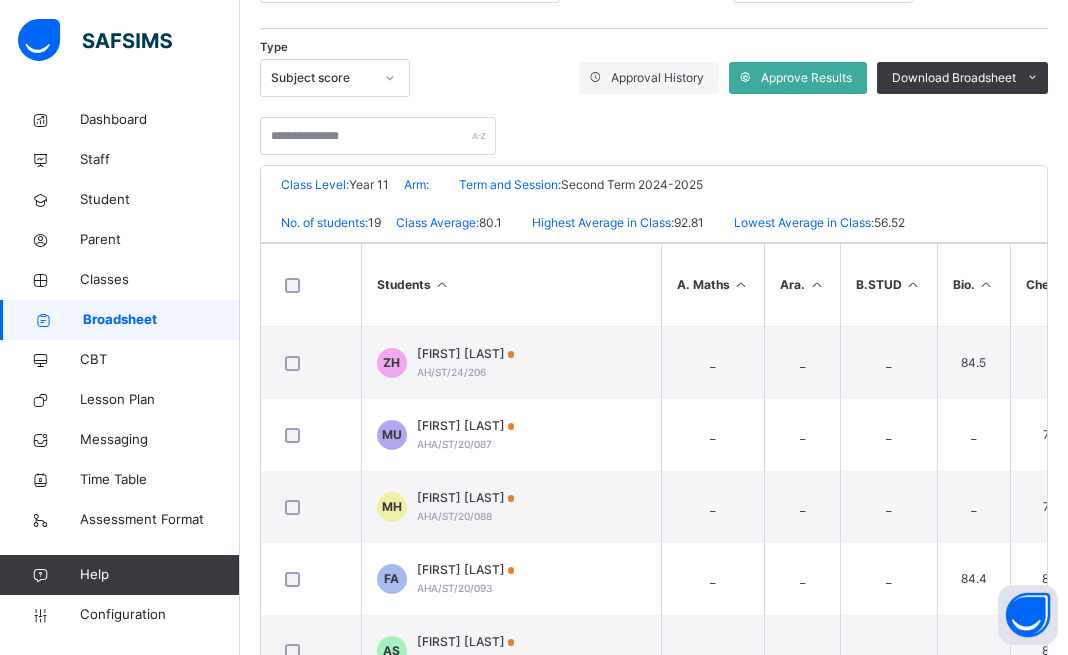 scroll, scrollTop: 317, scrollLeft: 0, axis: vertical 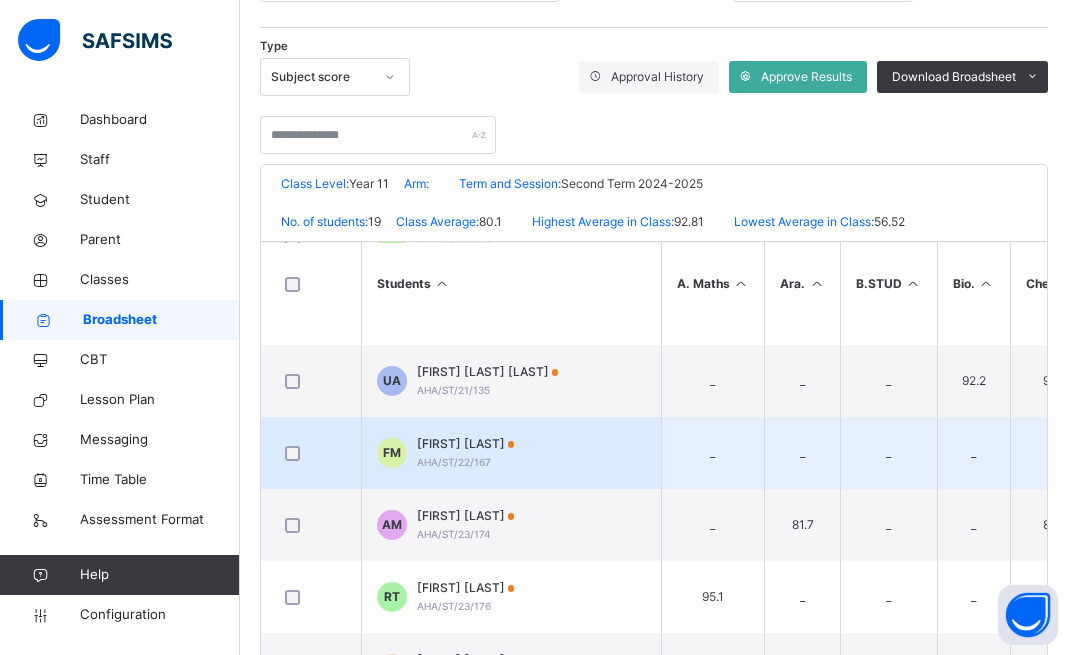 click on "AHA/ST/22/167" at bounding box center [454, 462] 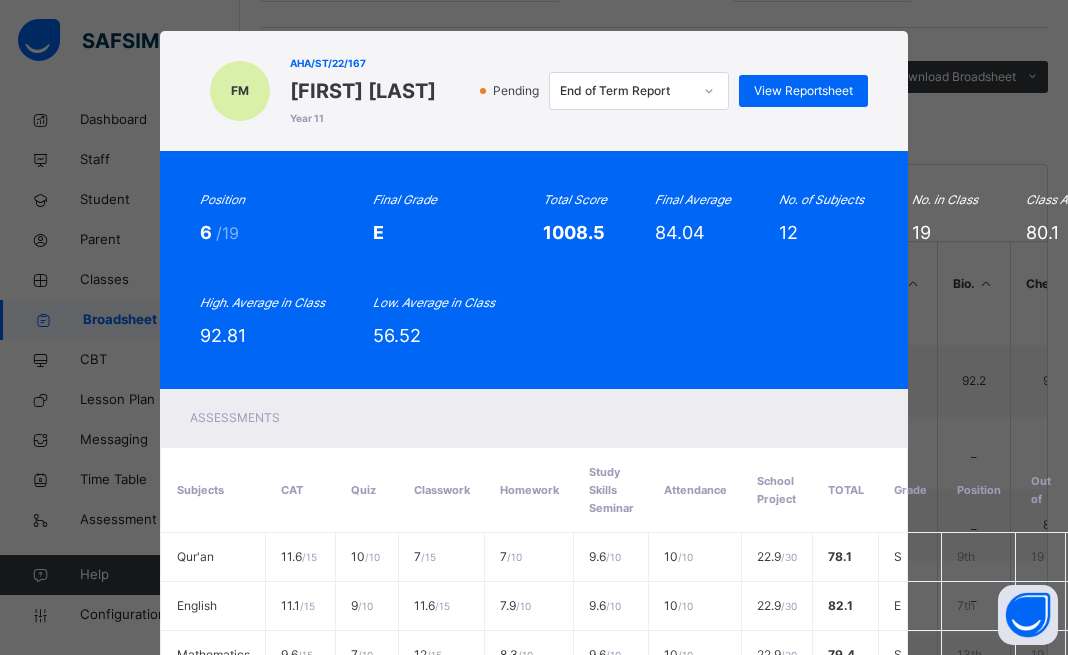 scroll, scrollTop: 0, scrollLeft: 0, axis: both 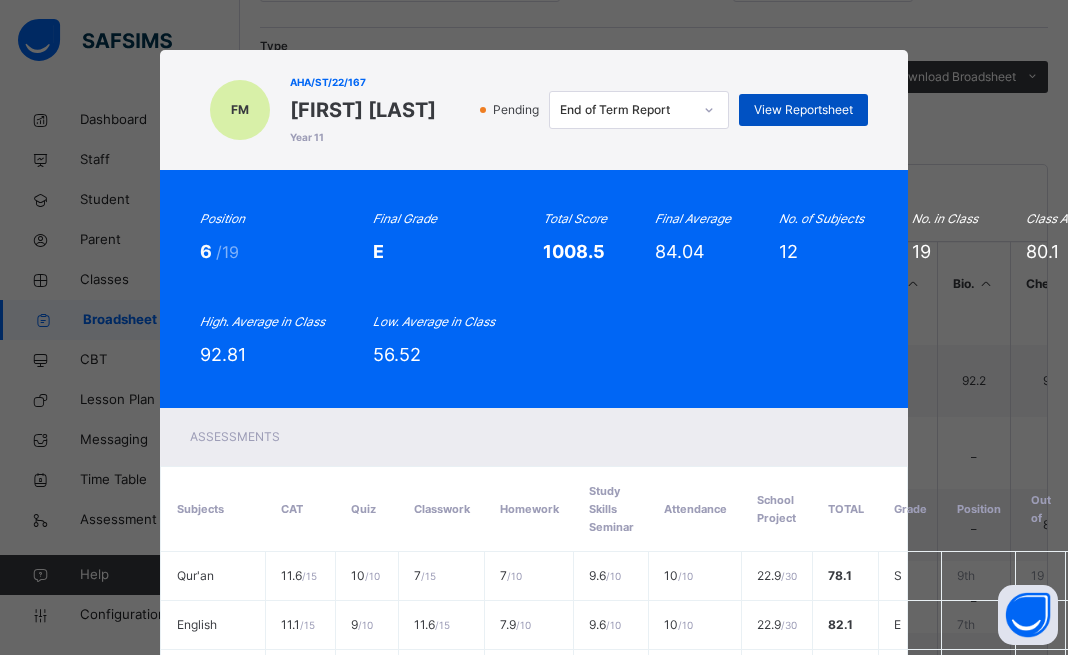 click on "View Reportsheet" at bounding box center [803, 110] 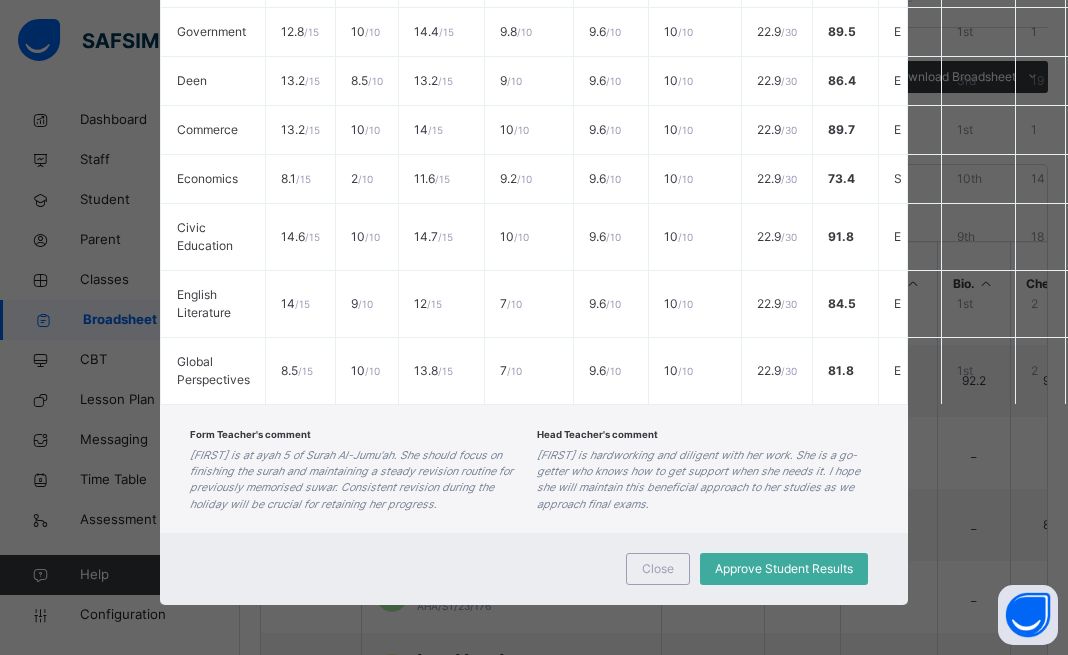 scroll, scrollTop: 849, scrollLeft: 0, axis: vertical 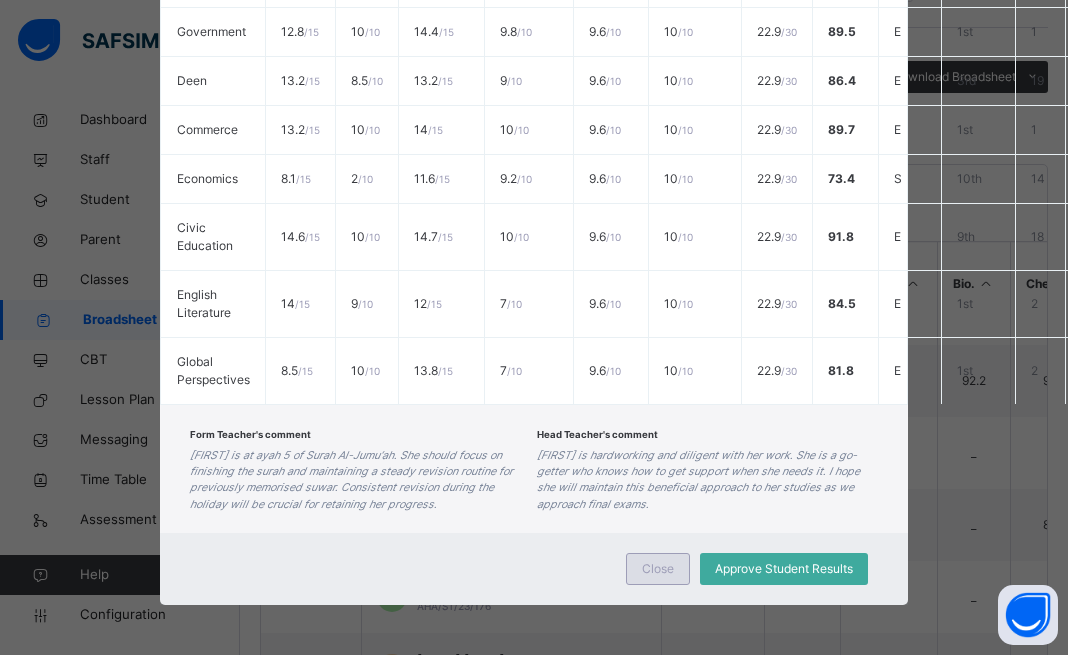 click on "Close" at bounding box center (658, 569) 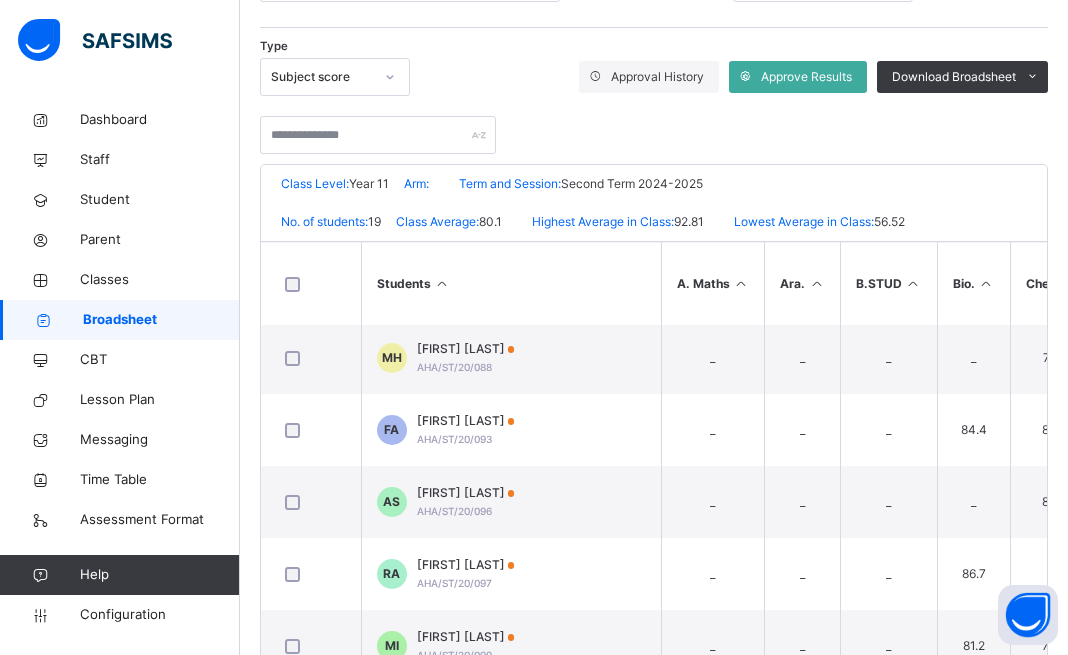 scroll, scrollTop: 0, scrollLeft: 0, axis: both 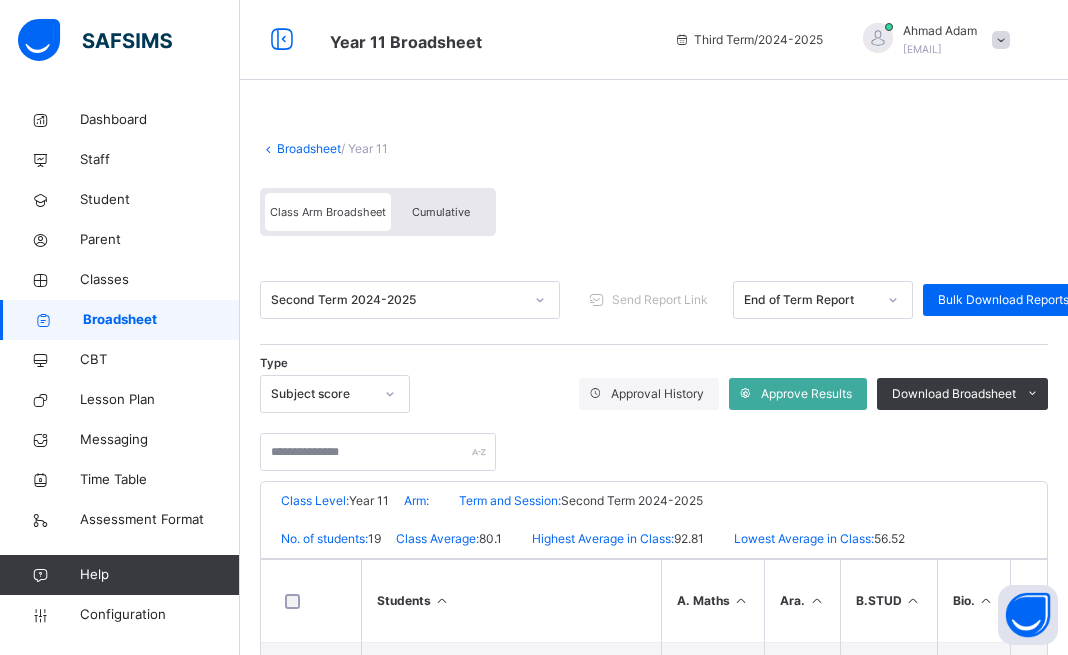 click on "Second Term 2024-2025" at bounding box center (410, 300) 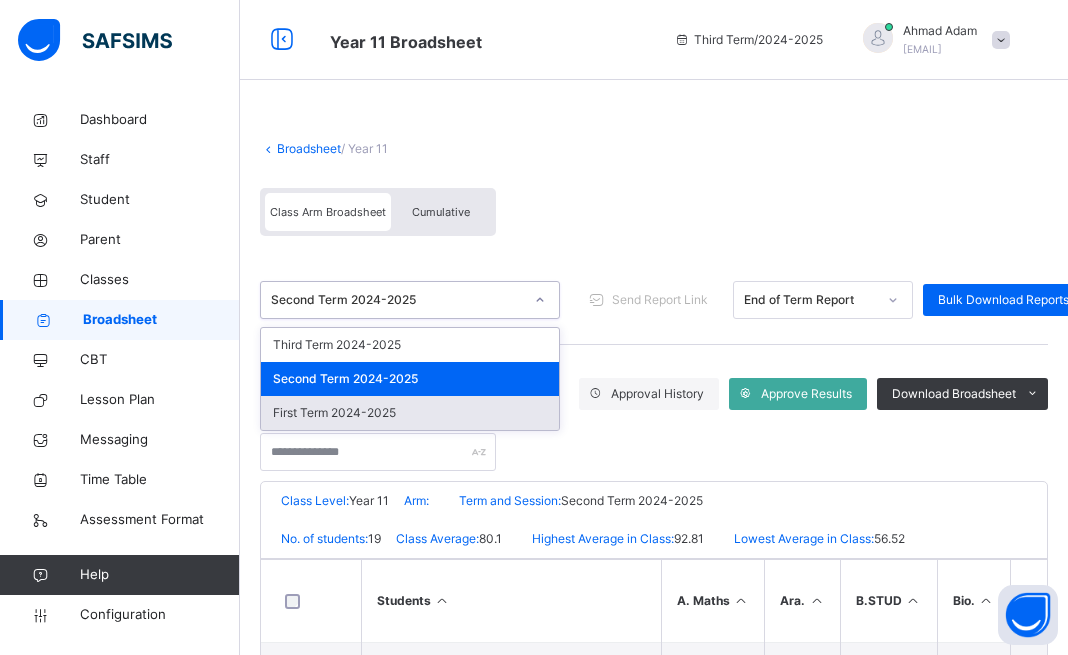 click on "First Term 2024-2025" at bounding box center [410, 413] 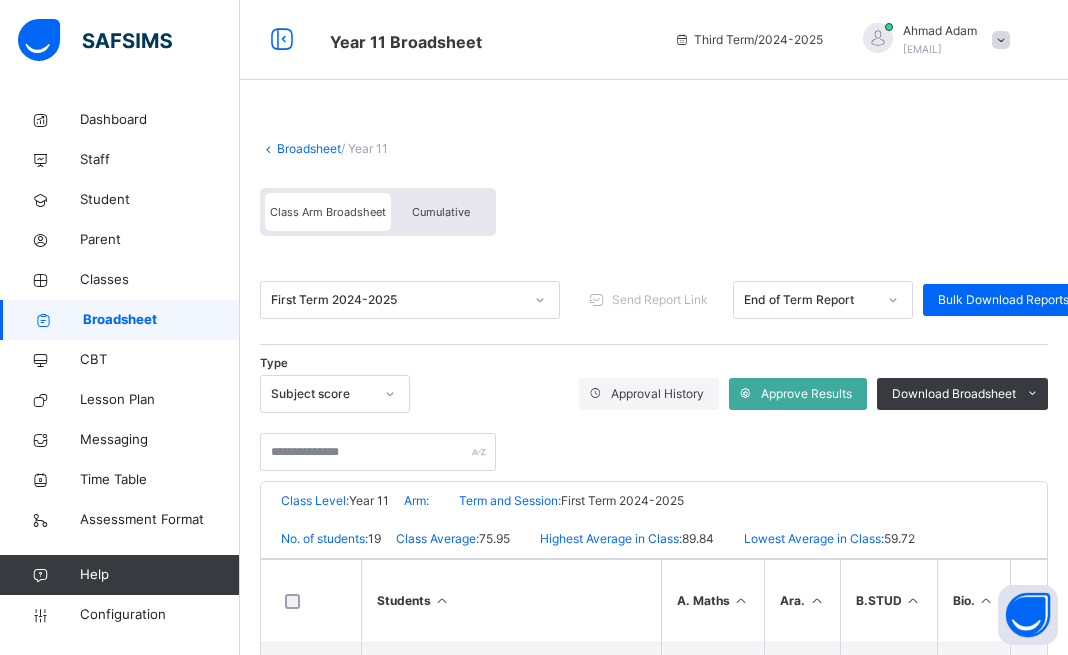 click on "First Term 2024-2025" at bounding box center [397, 300] 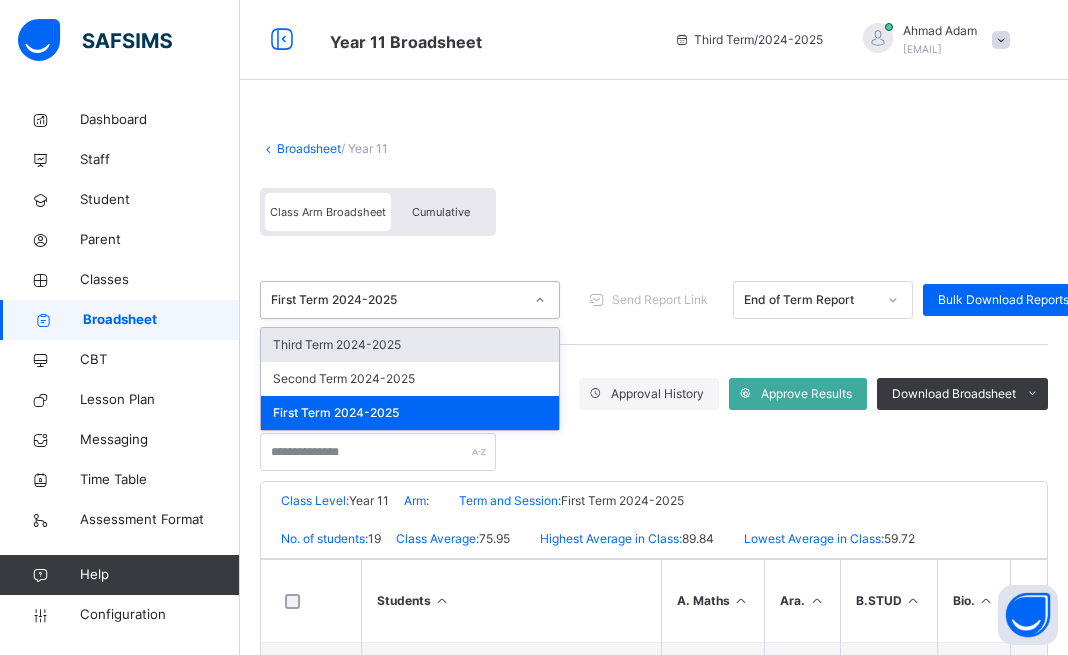 click on "Third Term 2024-2025" at bounding box center (410, 345) 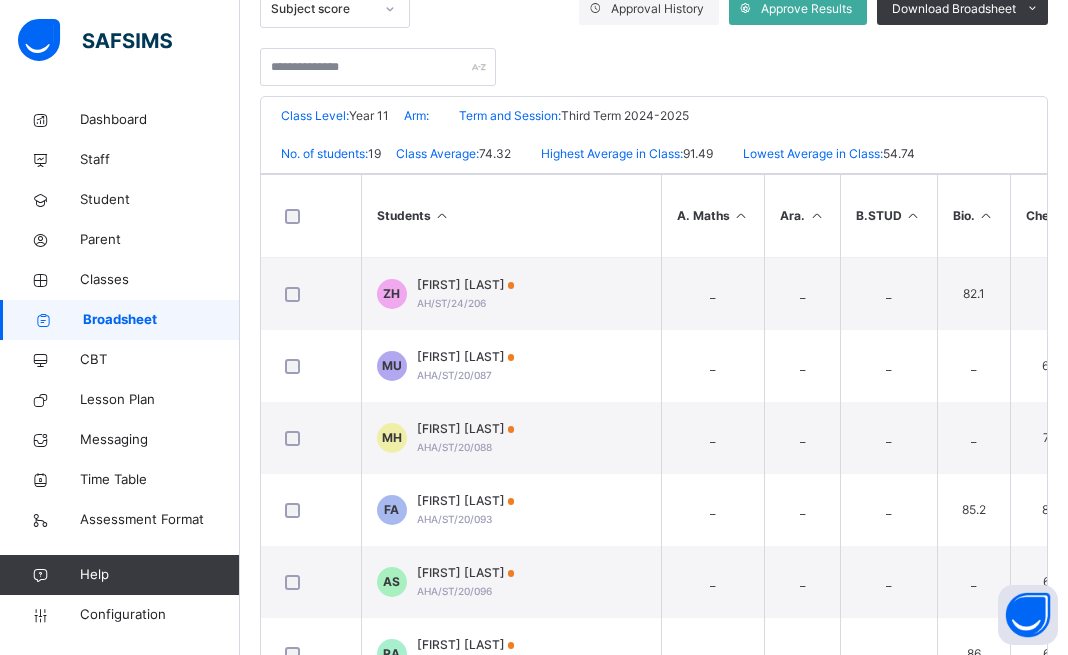 scroll, scrollTop: 386, scrollLeft: 0, axis: vertical 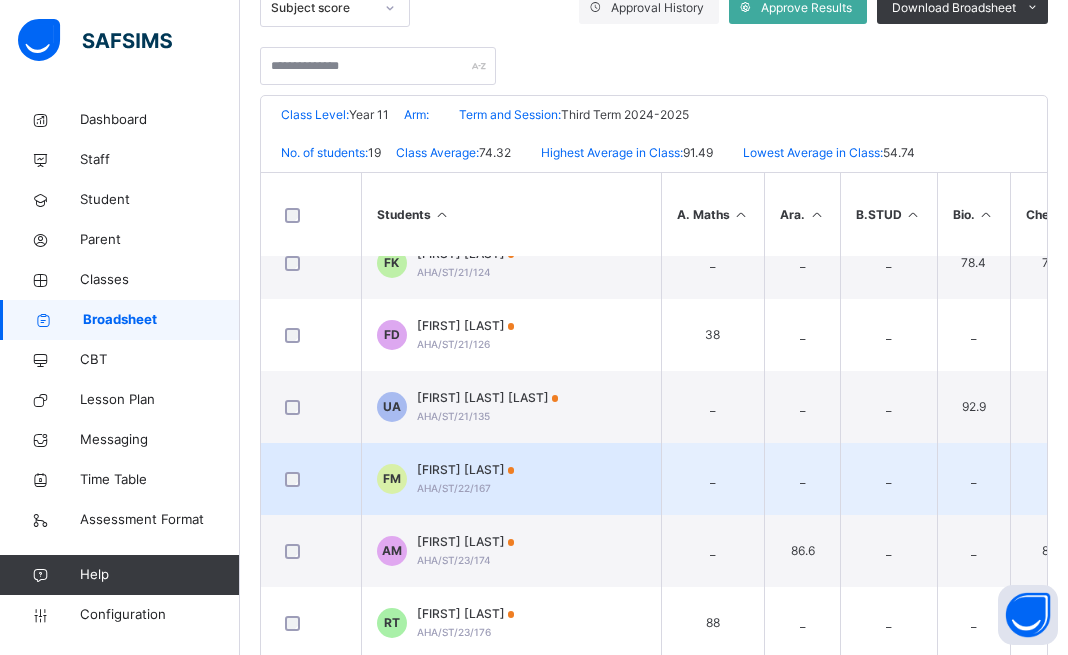 click on "FM Fatima Zarah  Mohammed   AHA/ST/22/167" at bounding box center [511, 479] 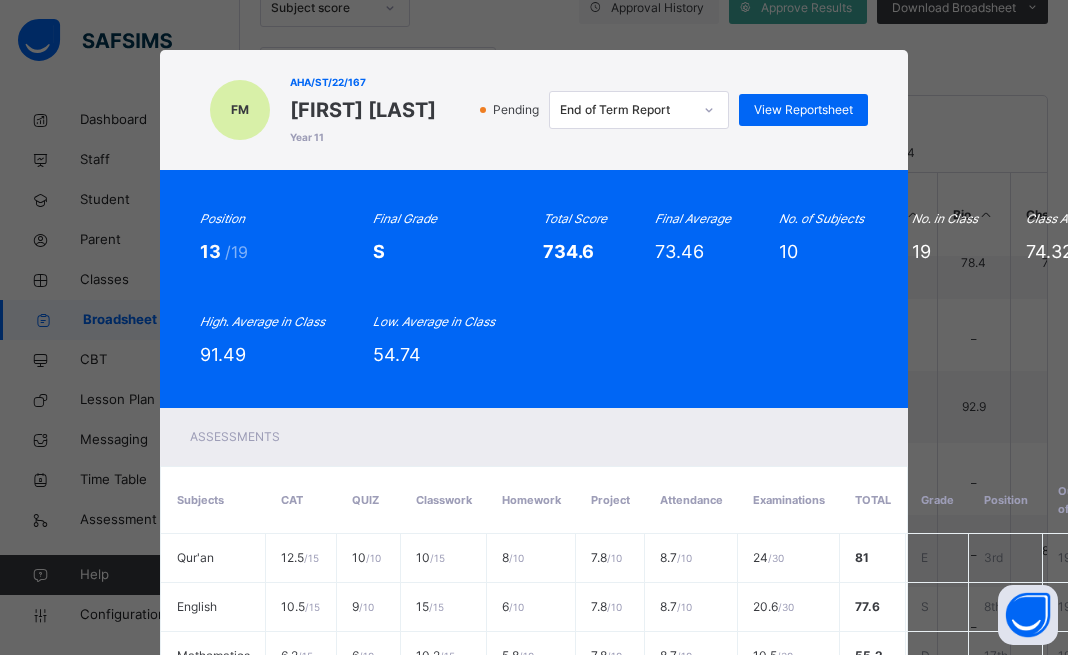 click on "Pending End of Term Report View Reportsheet" at bounding box center [657, 110] 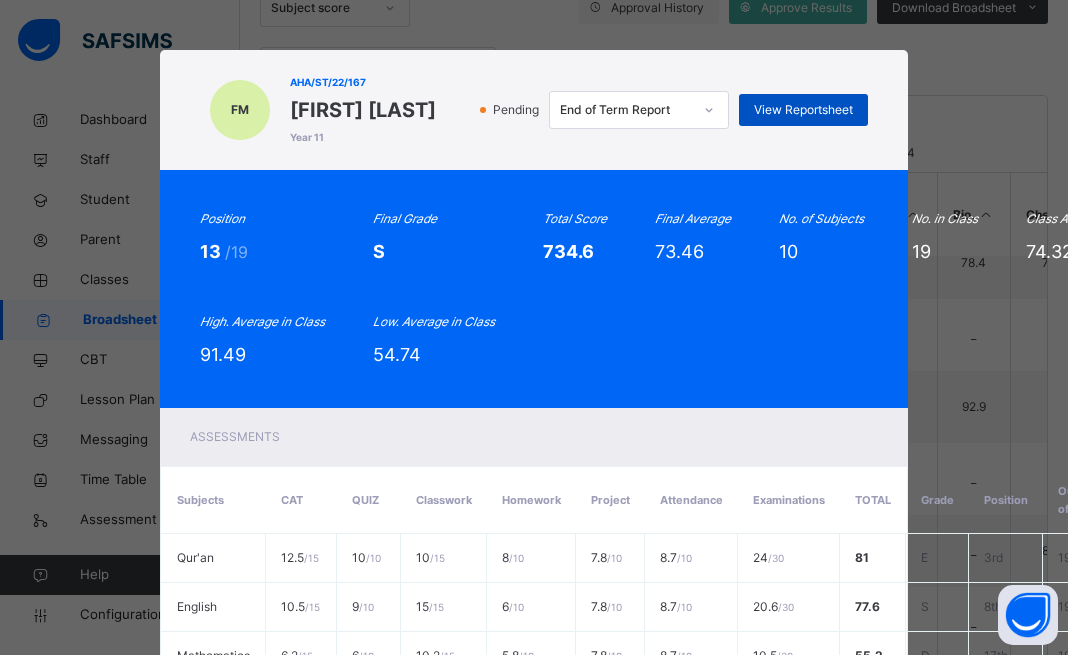 click on "View Reportsheet" at bounding box center (803, 110) 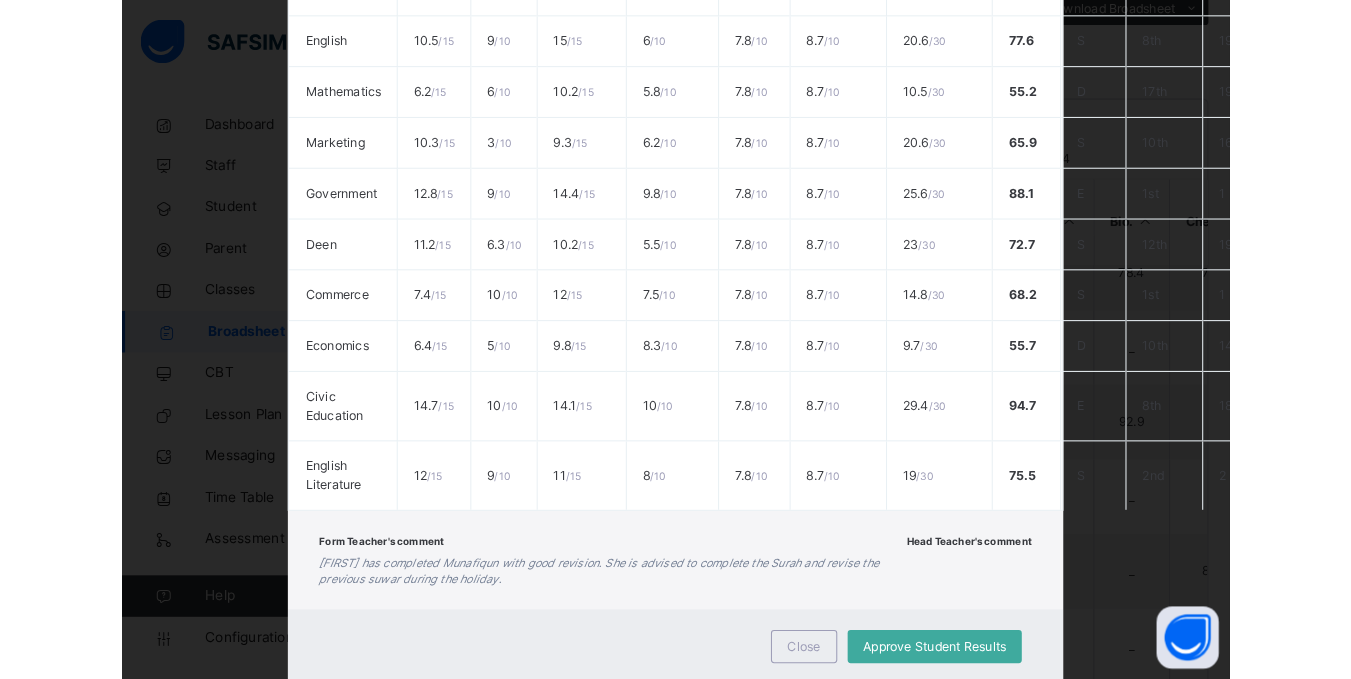 scroll, scrollTop: 667, scrollLeft: 0, axis: vertical 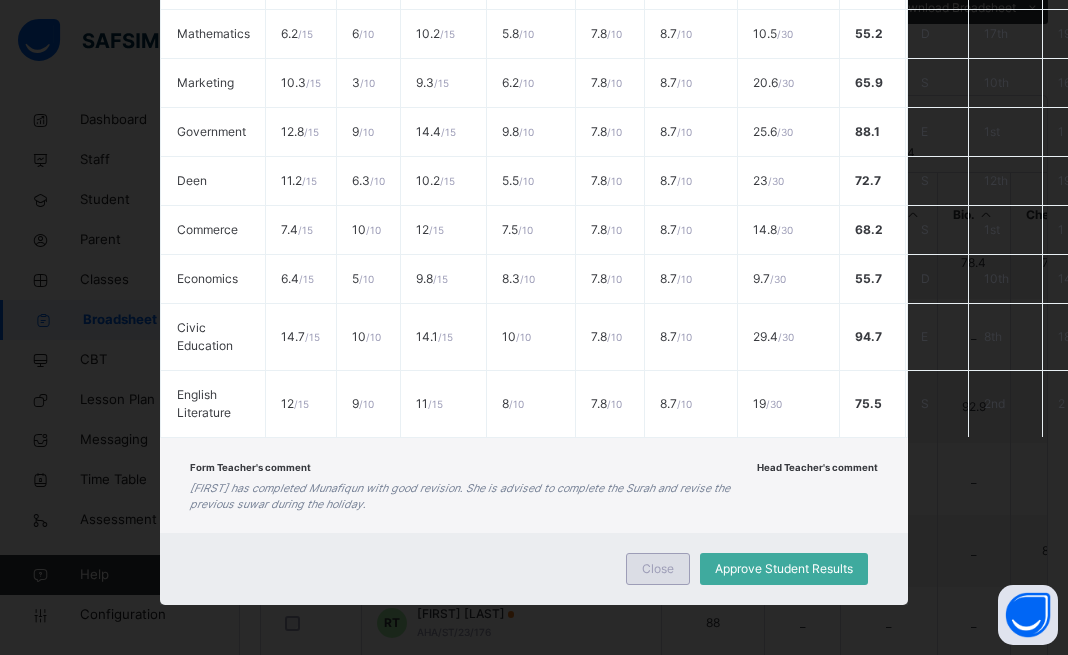 click on "Close" at bounding box center [658, 569] 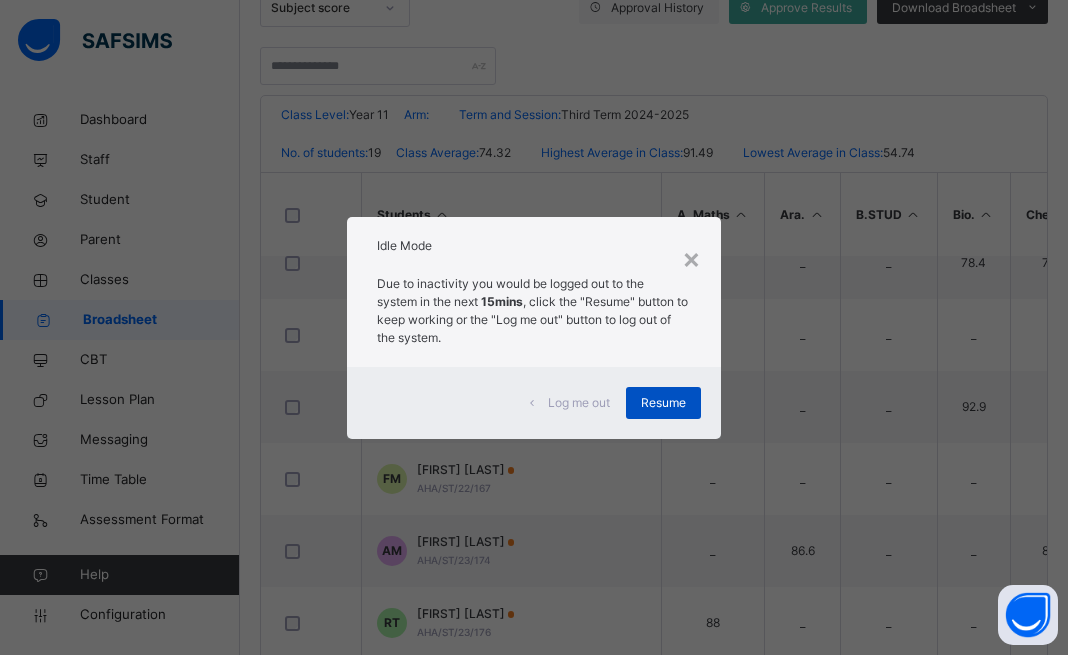 click on "Resume" at bounding box center [663, 403] 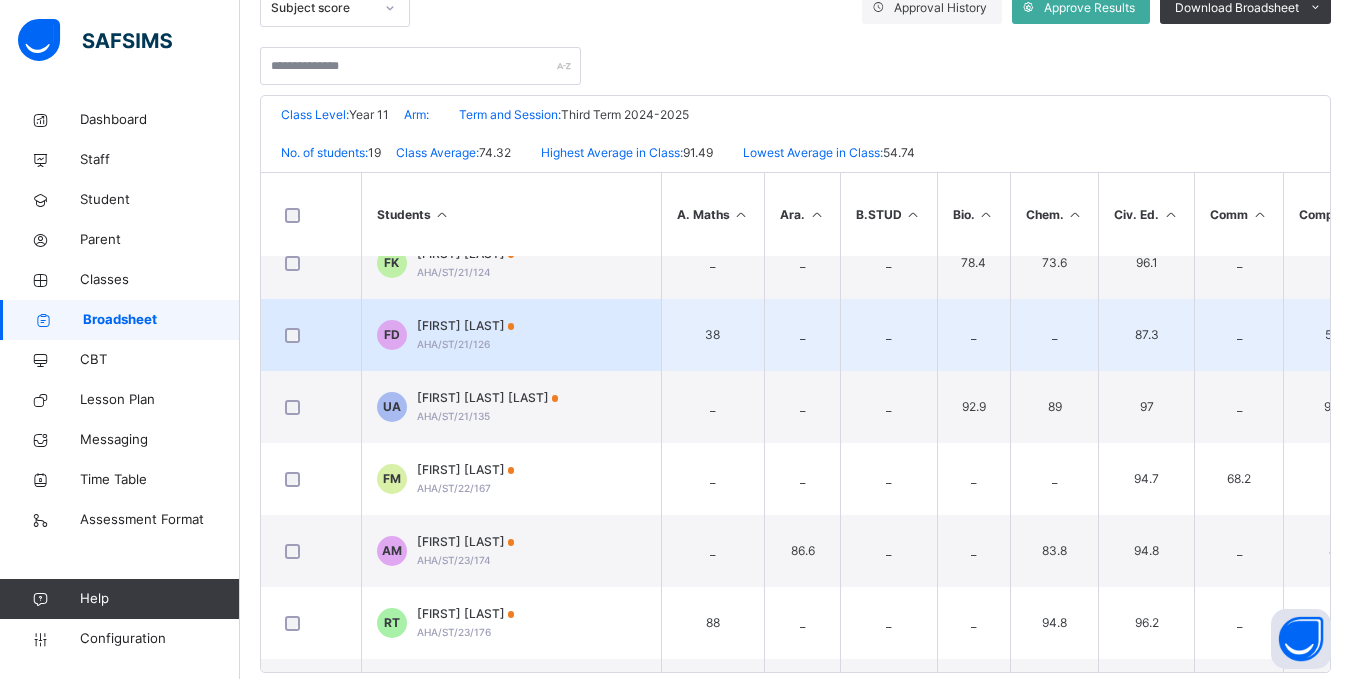 click on "Fatimah  Dhikrullah   AHA/ST/21/126" at bounding box center (466, 335) 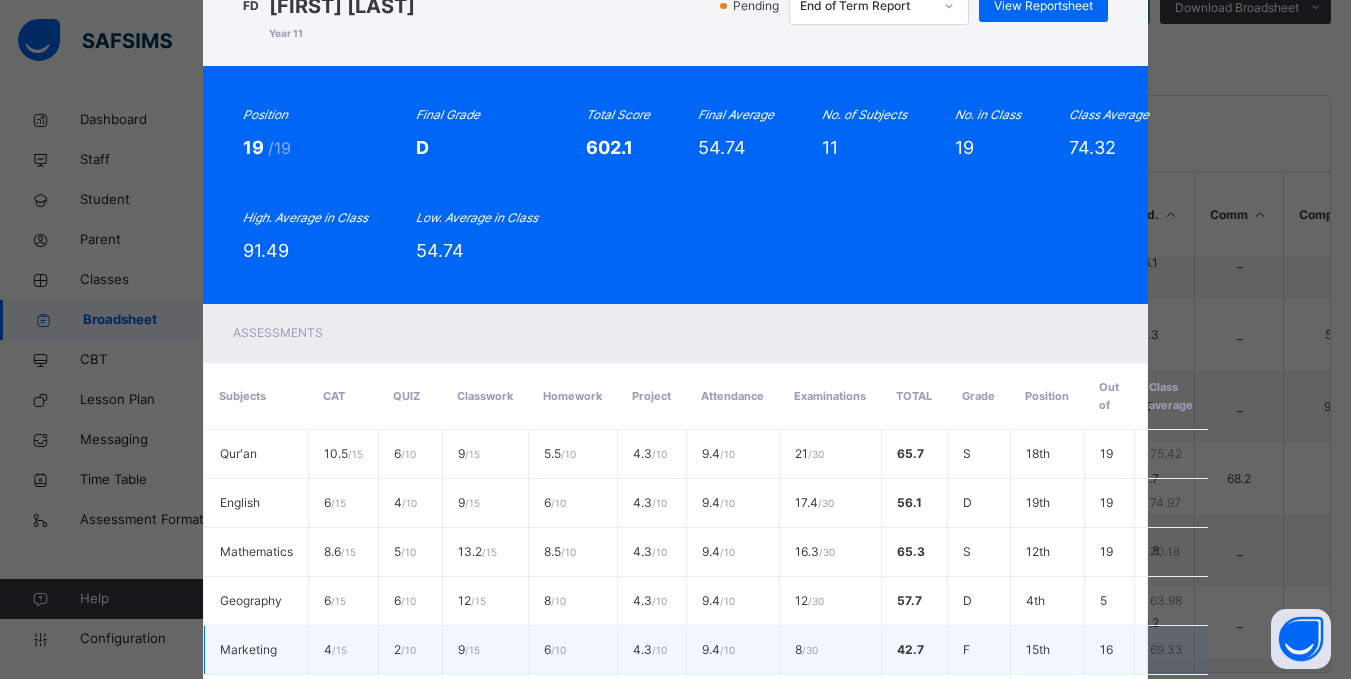 scroll, scrollTop: 0, scrollLeft: 0, axis: both 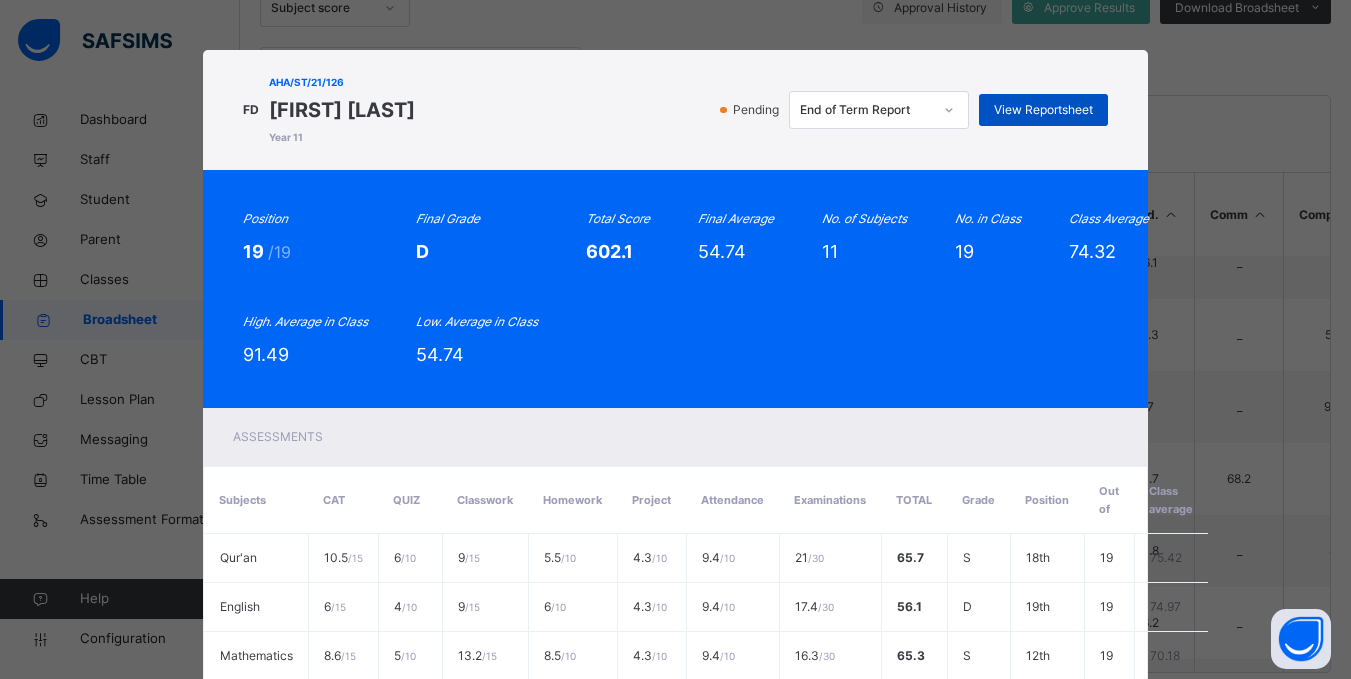 click on "View Reportsheet" at bounding box center [1043, 110] 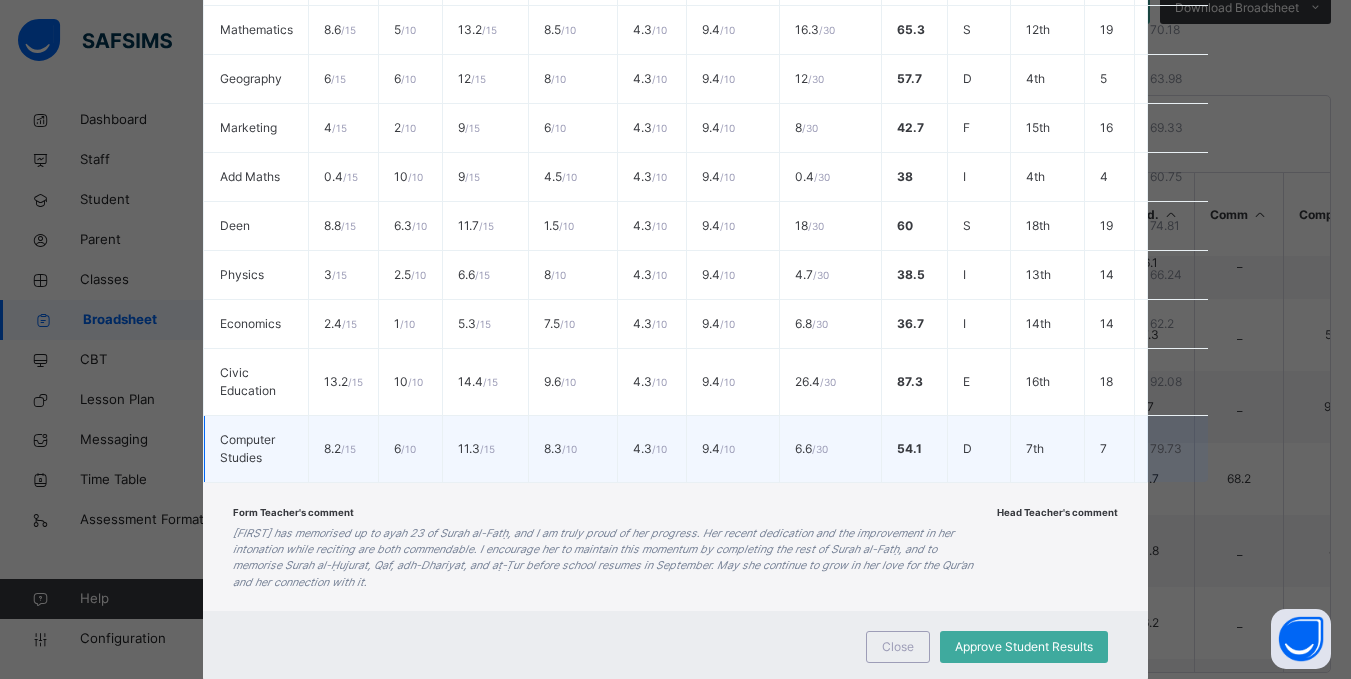 scroll, scrollTop: 662, scrollLeft: 0, axis: vertical 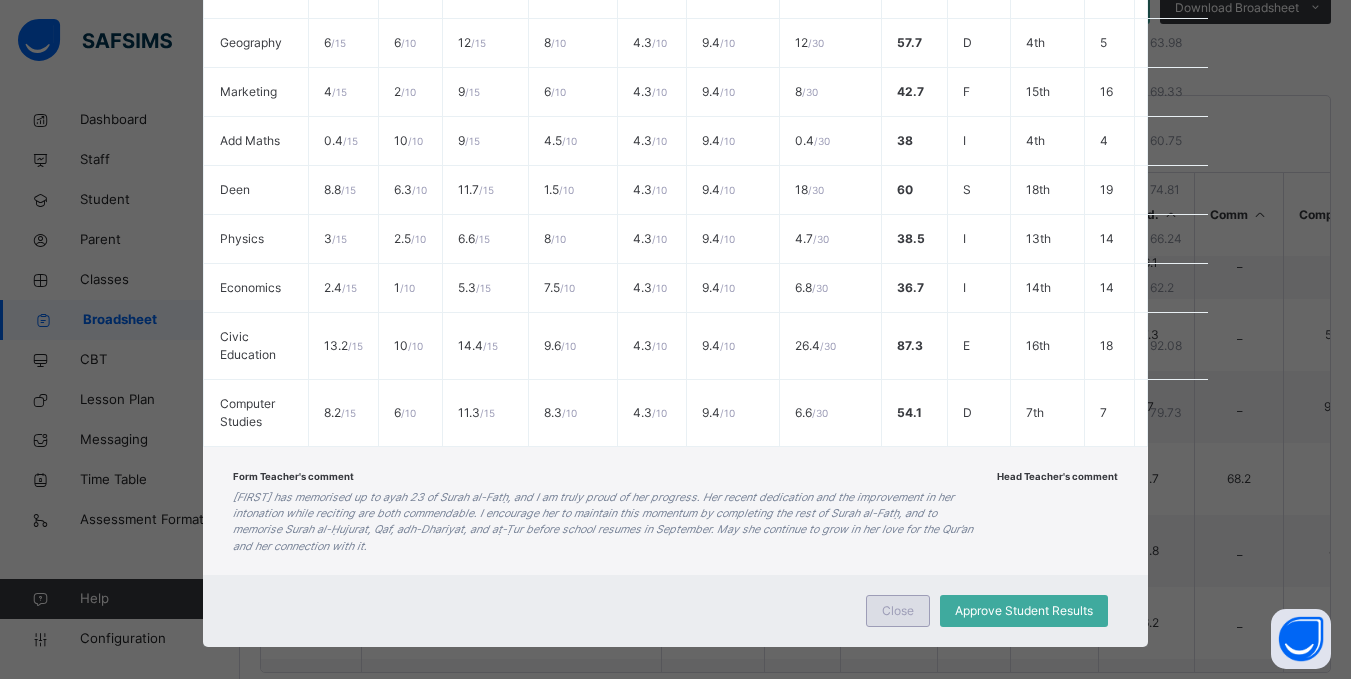 click on "Close" at bounding box center [898, 611] 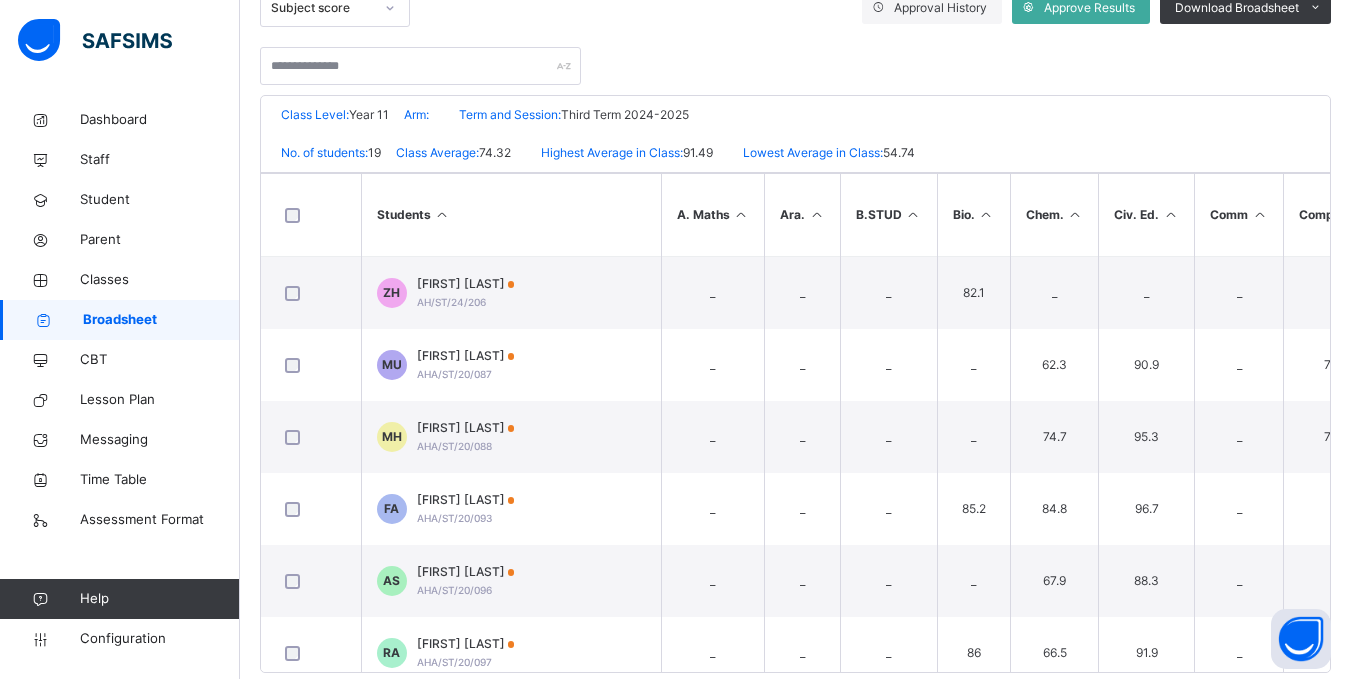 scroll, scrollTop: 0, scrollLeft: 0, axis: both 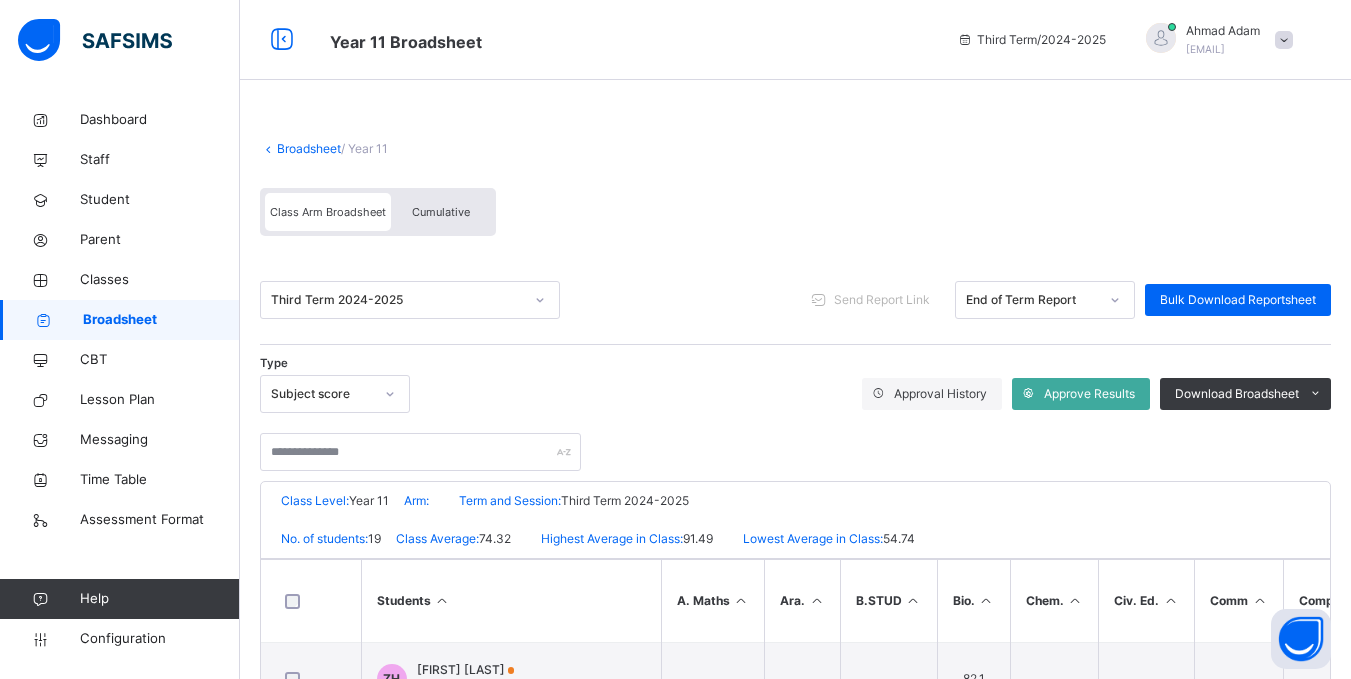 click on "Broadsheet" at bounding box center [309, 148] 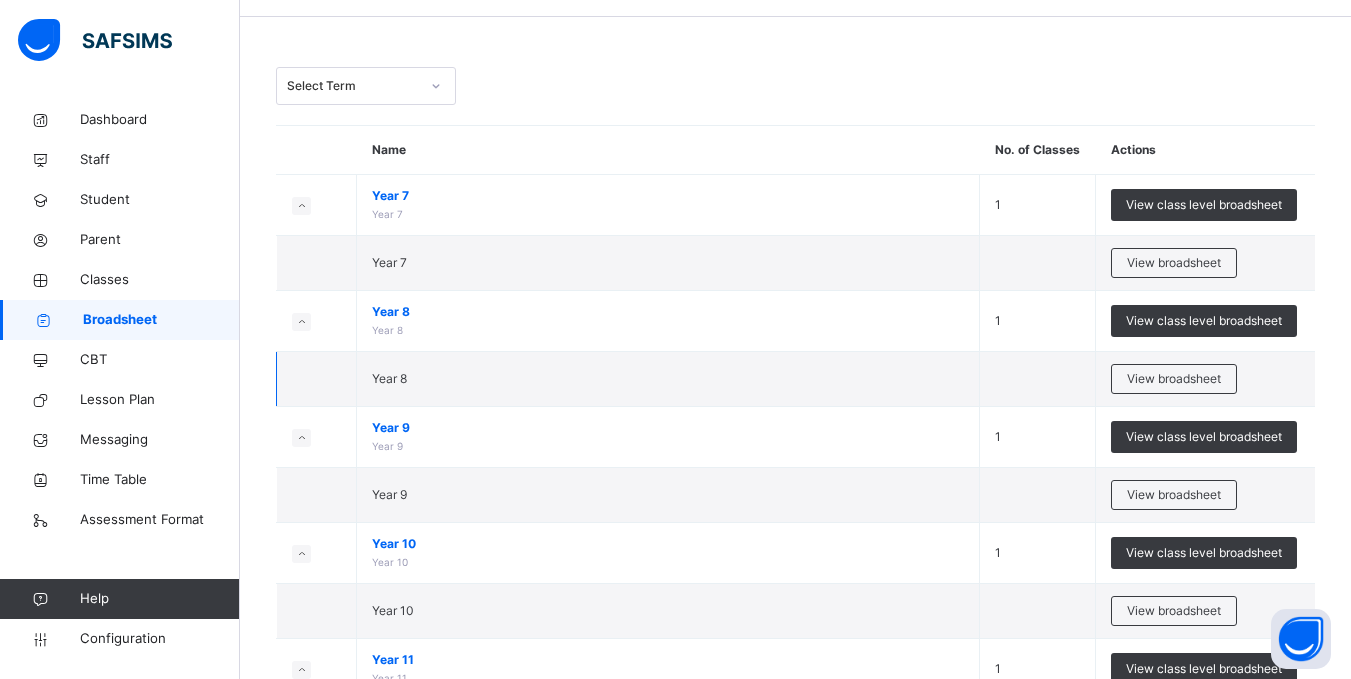 scroll, scrollTop: 64, scrollLeft: 0, axis: vertical 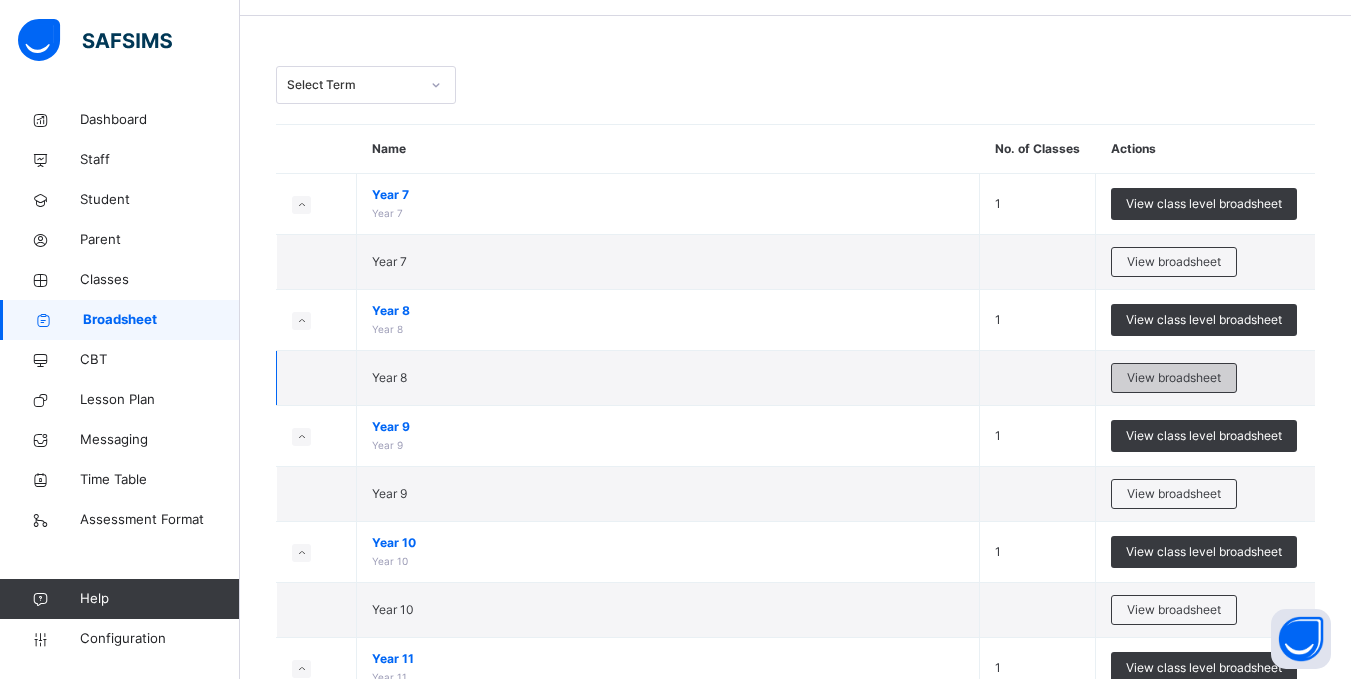 click on "View broadsheet" at bounding box center (1174, 378) 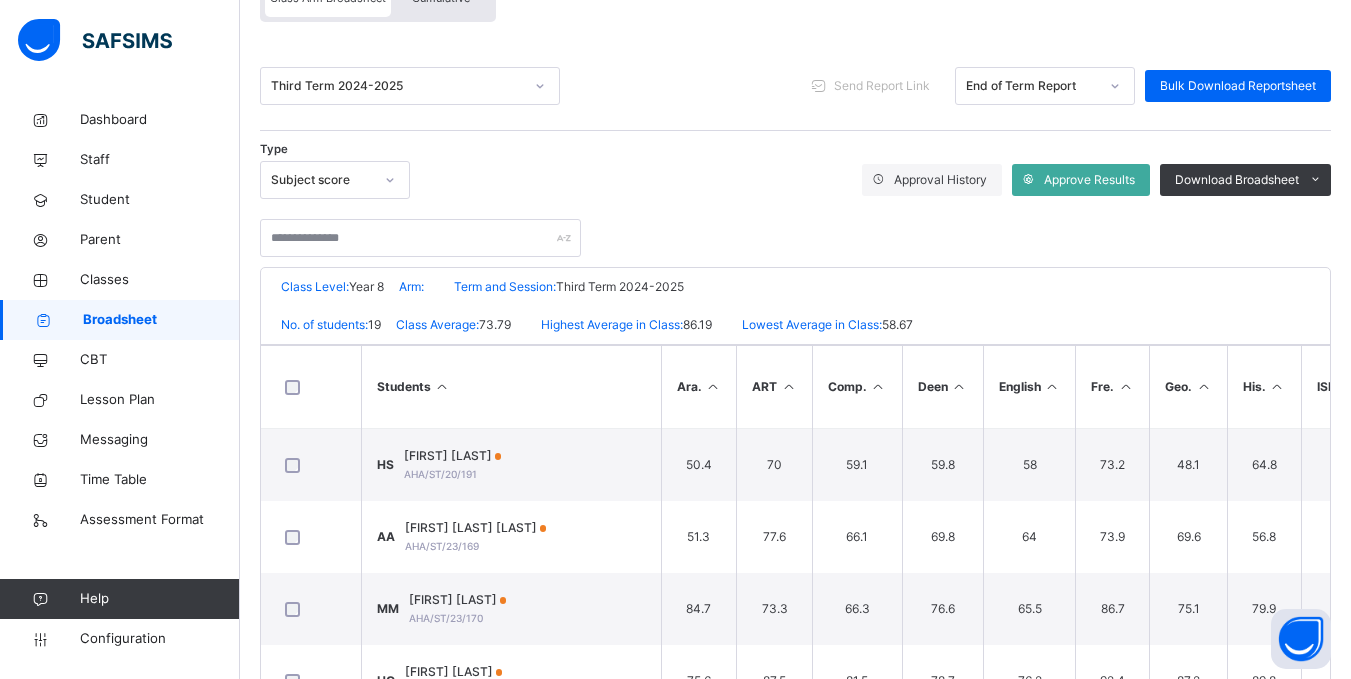 scroll, scrollTop: 233, scrollLeft: 0, axis: vertical 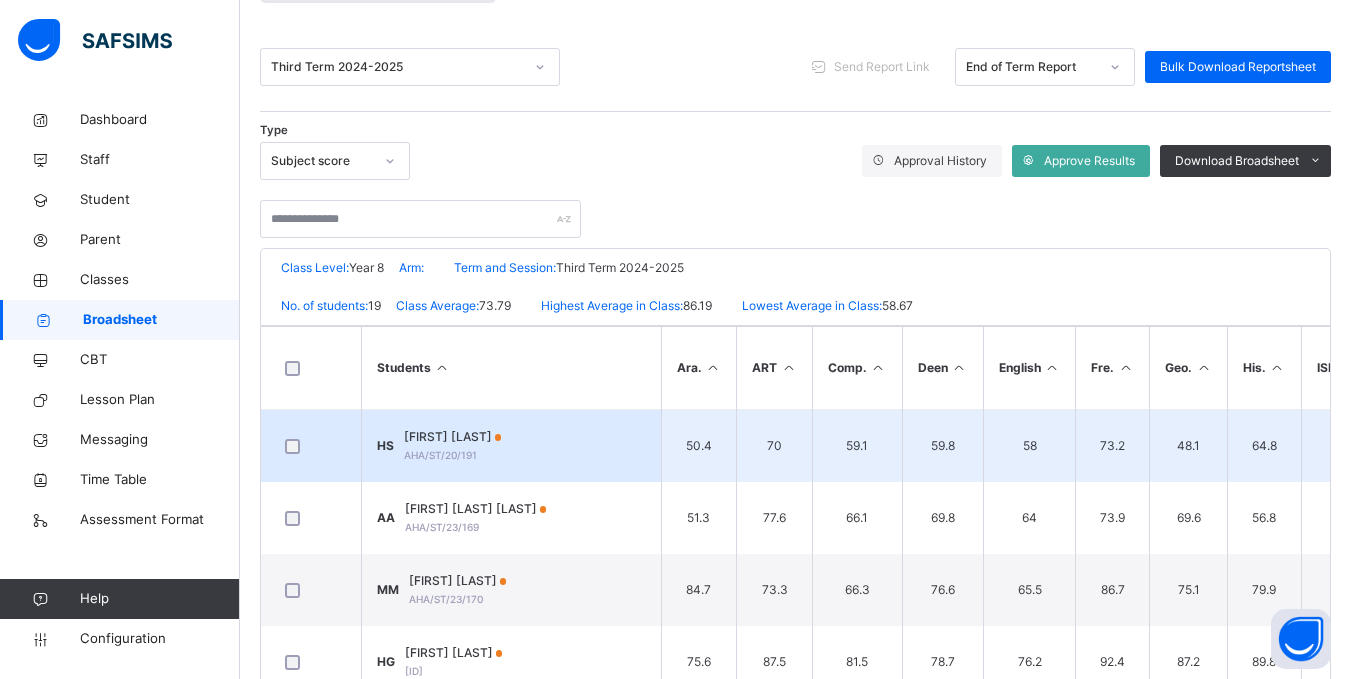 click on "Hassana  Hadi Sani   AHA/ST/20/191" at bounding box center (453, 446) 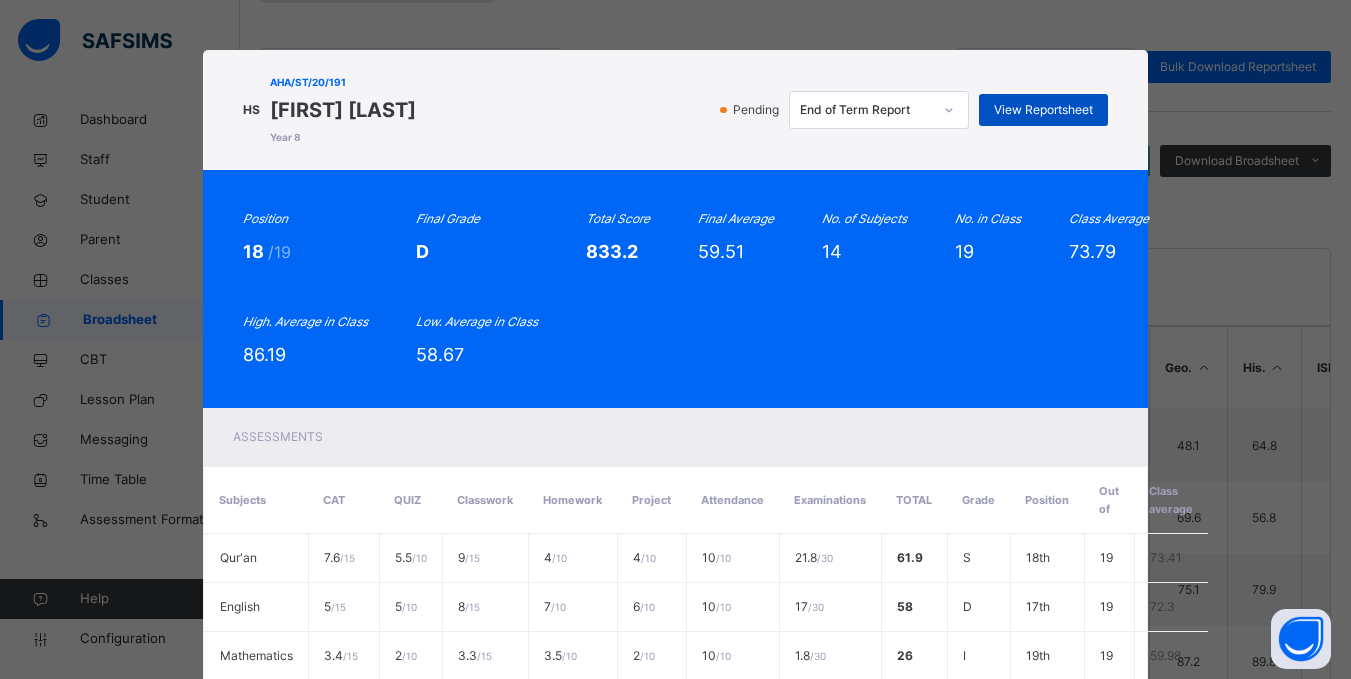 click on "View Reportsheet" at bounding box center (1043, 110) 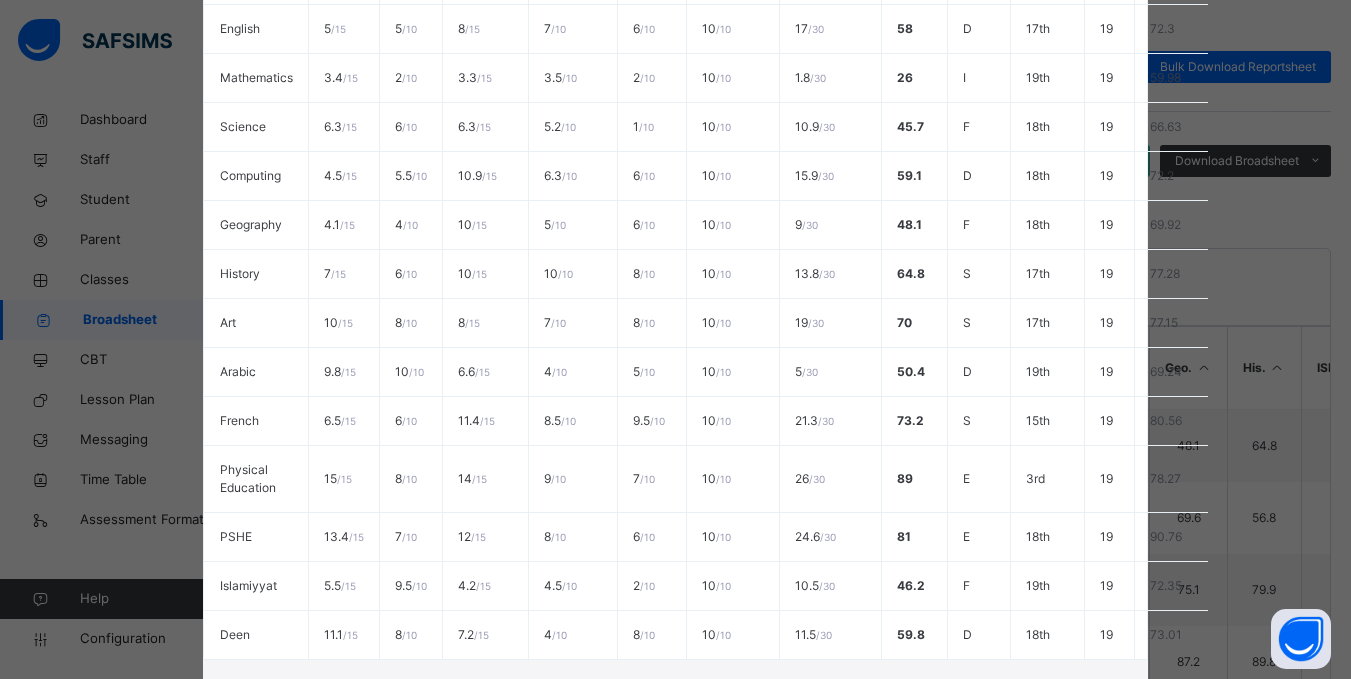 scroll, scrollTop: 809, scrollLeft: 0, axis: vertical 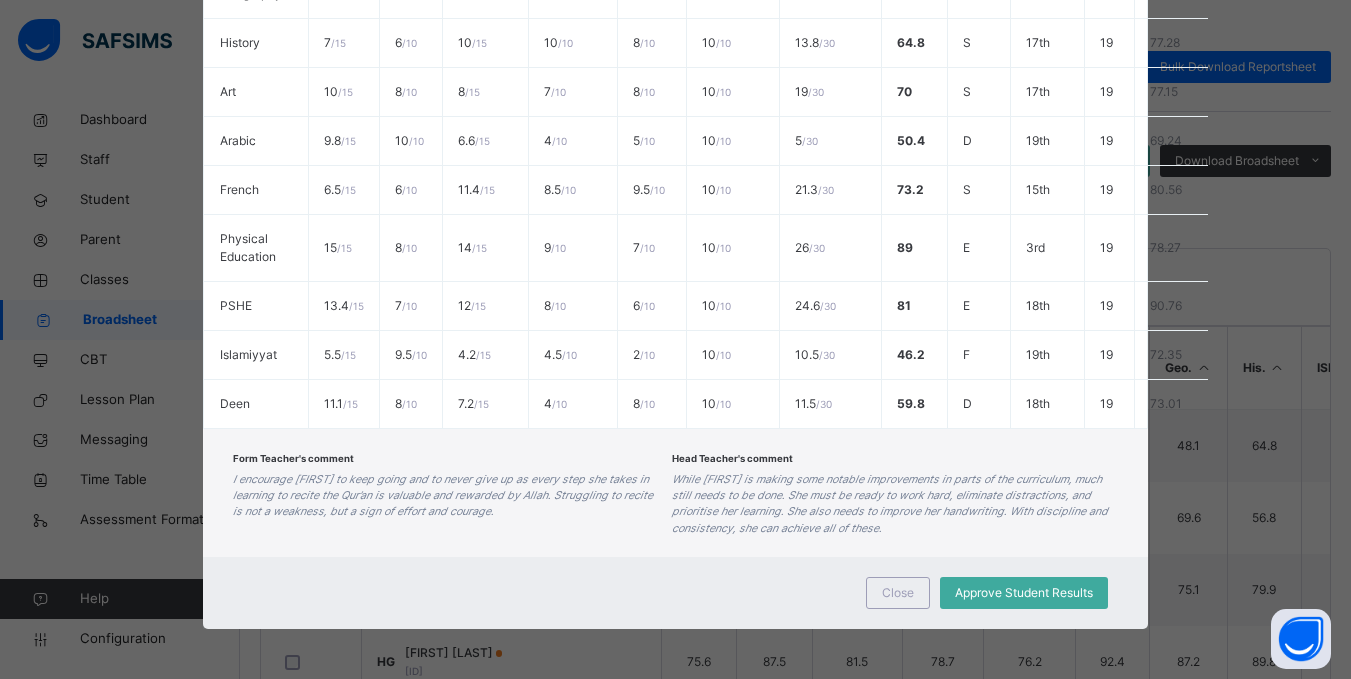 click on "Close   Approve Student Results" at bounding box center (676, 593) 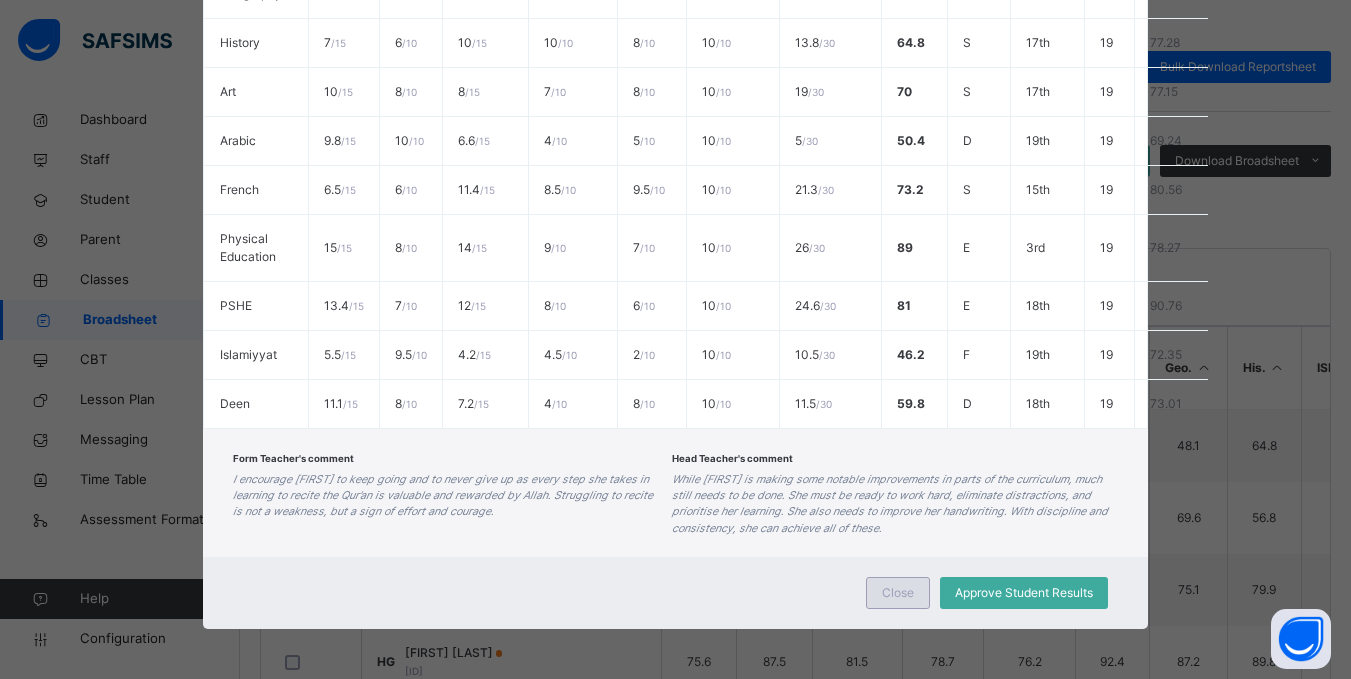 click on "Close" at bounding box center (898, 593) 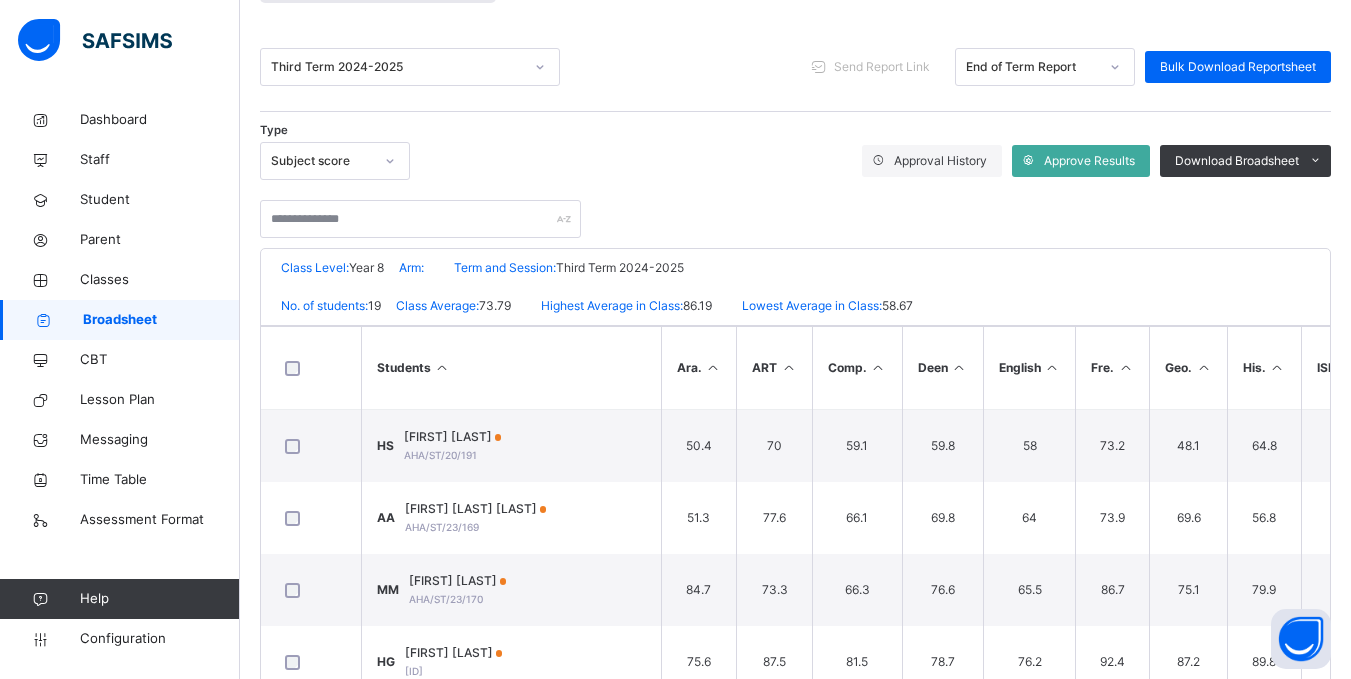 scroll, scrollTop: 0, scrollLeft: 0, axis: both 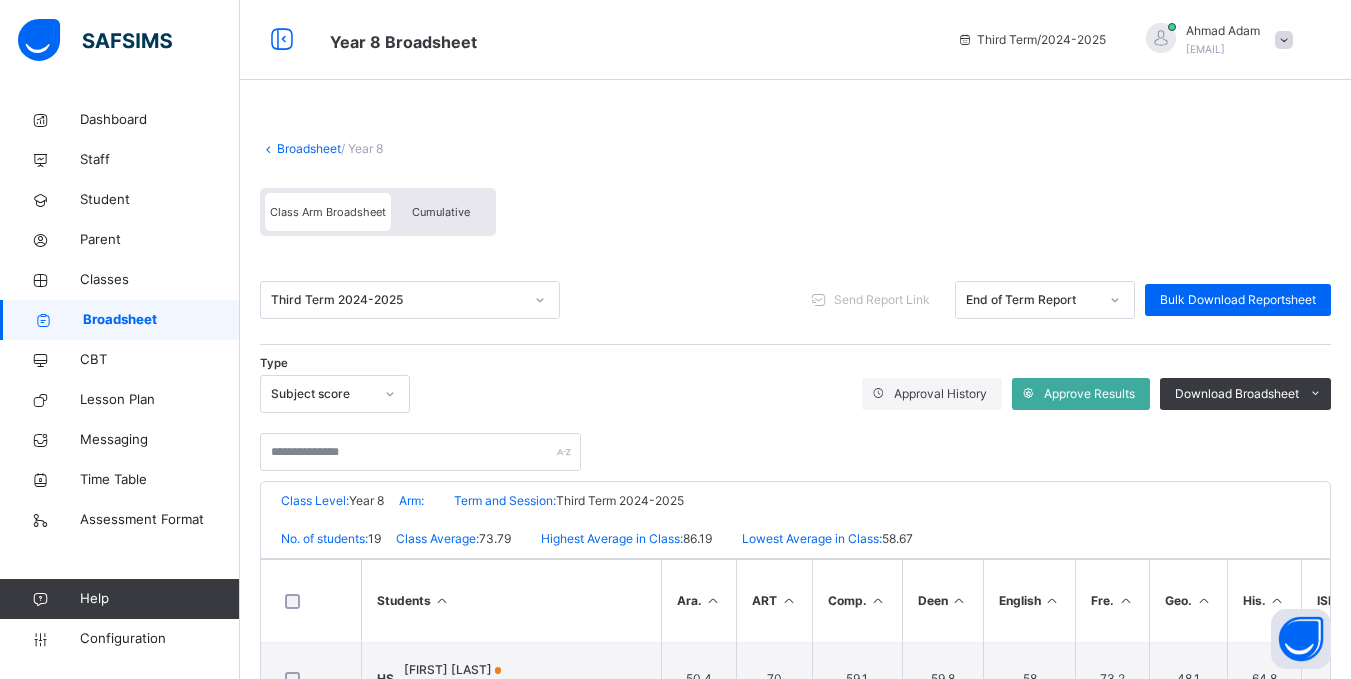 click on "Broadsheet" at bounding box center [309, 148] 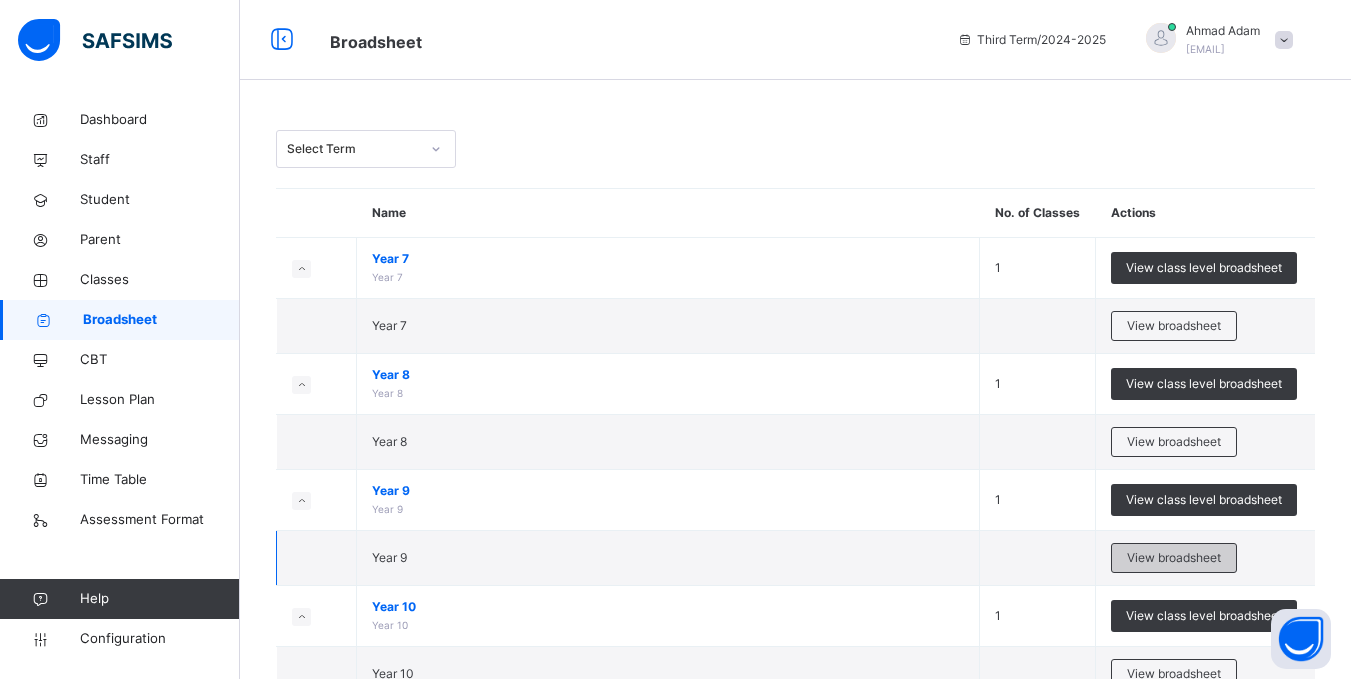 click on "View broadsheet" at bounding box center (1174, 558) 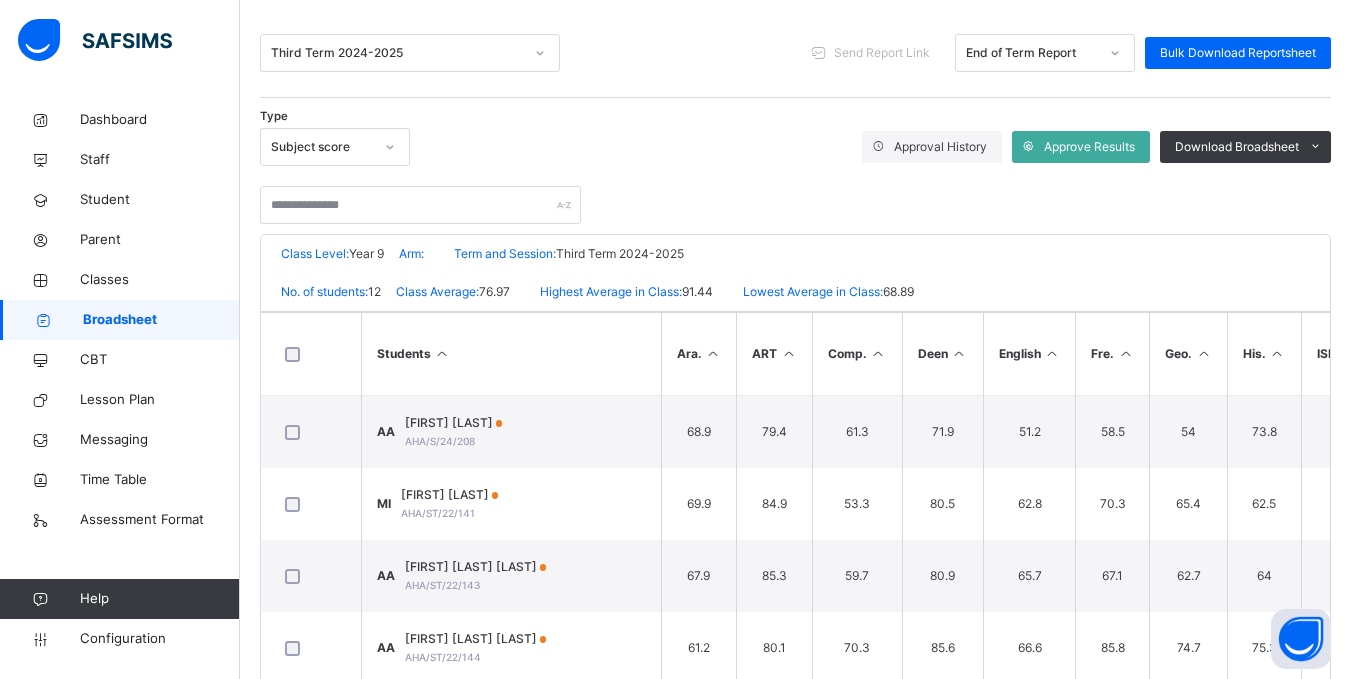 scroll, scrollTop: 252, scrollLeft: 0, axis: vertical 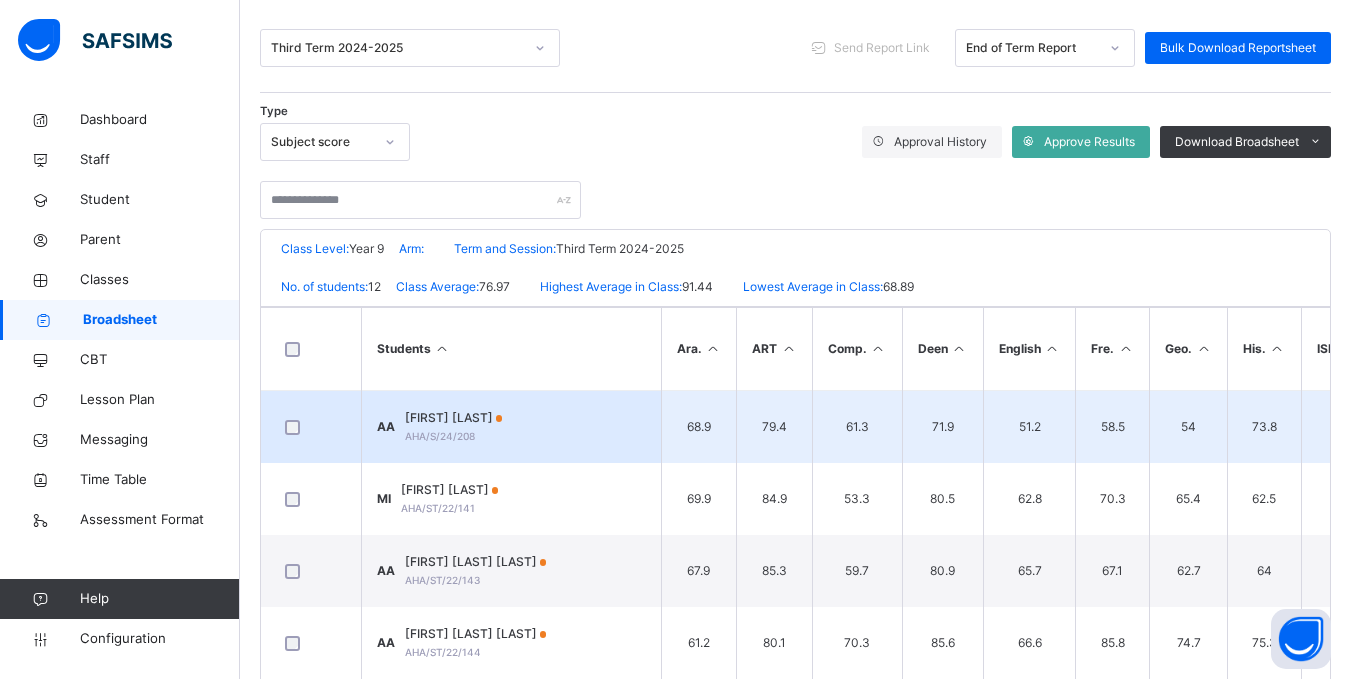click on "Aisha Abubakar Amal" at bounding box center (454, 418) 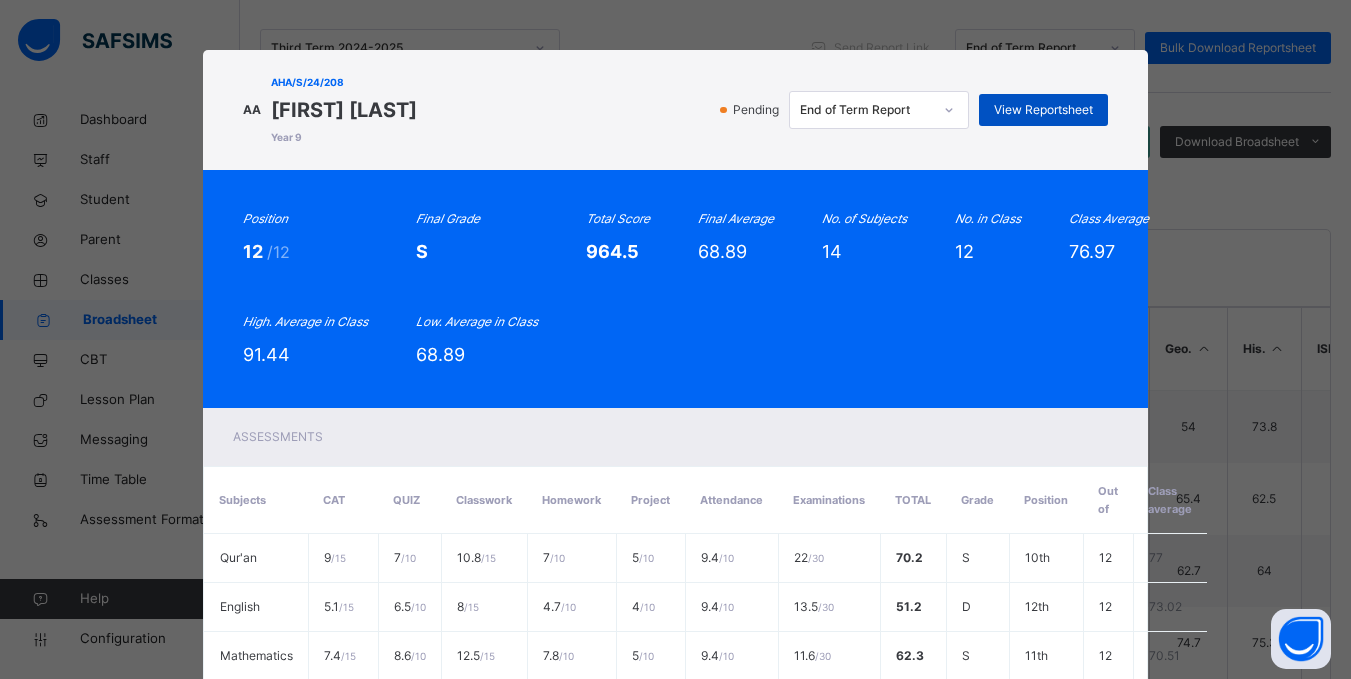 click on "View Reportsheet" at bounding box center [1043, 110] 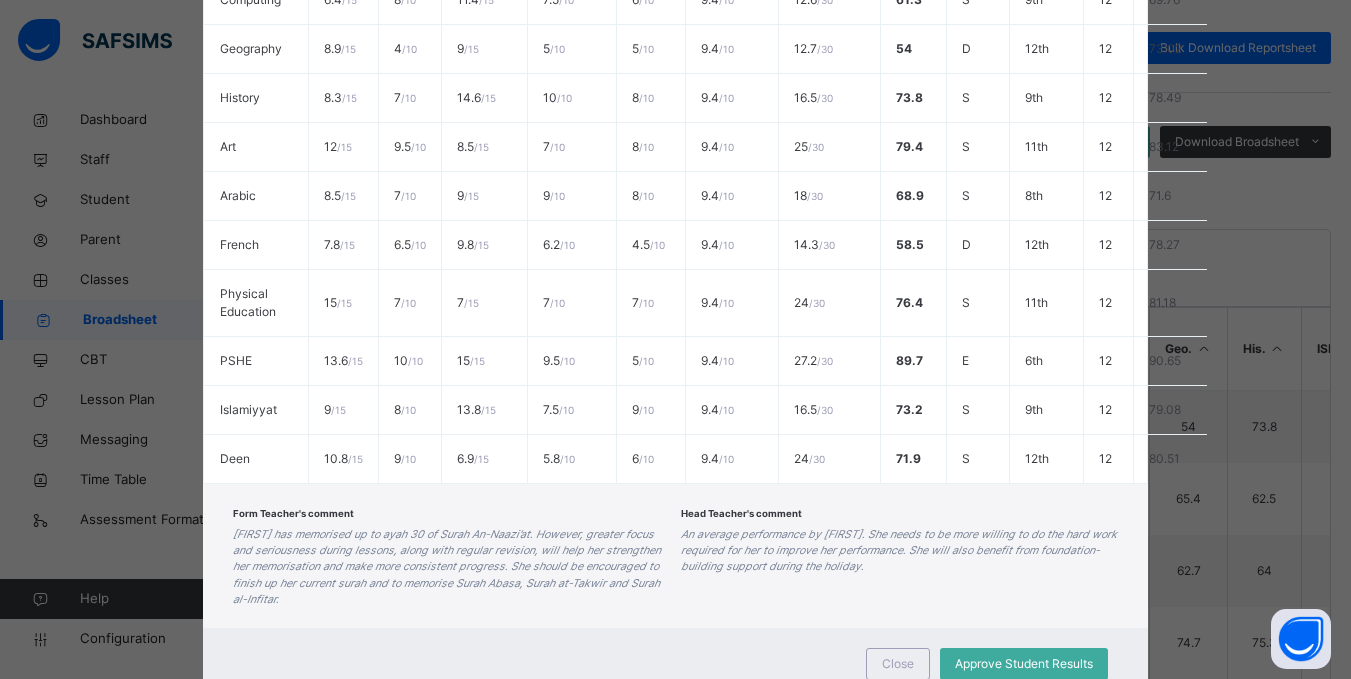 scroll, scrollTop: 825, scrollLeft: 0, axis: vertical 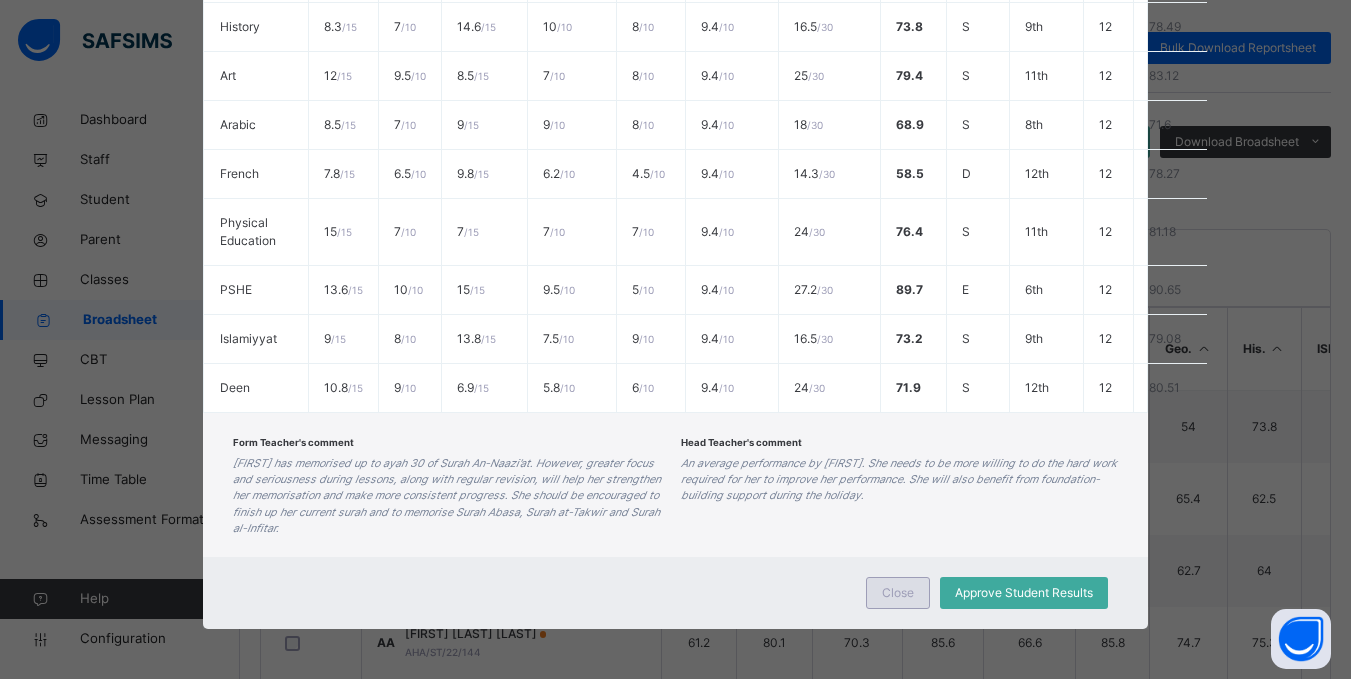 click on "Close" at bounding box center (898, 593) 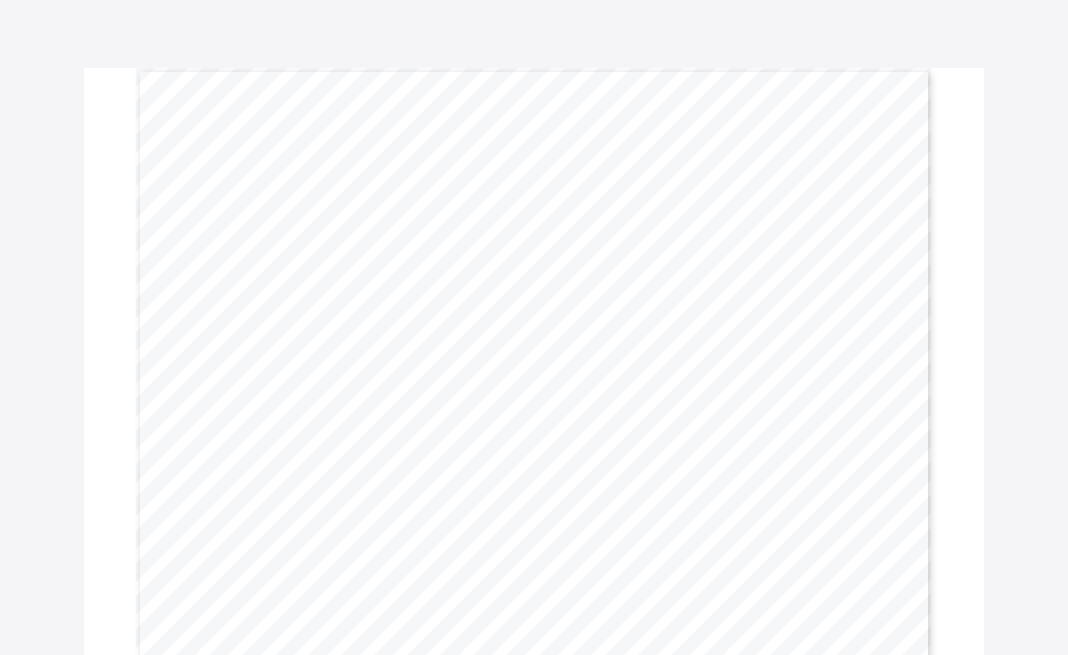 scroll, scrollTop: 115, scrollLeft: 0, axis: vertical 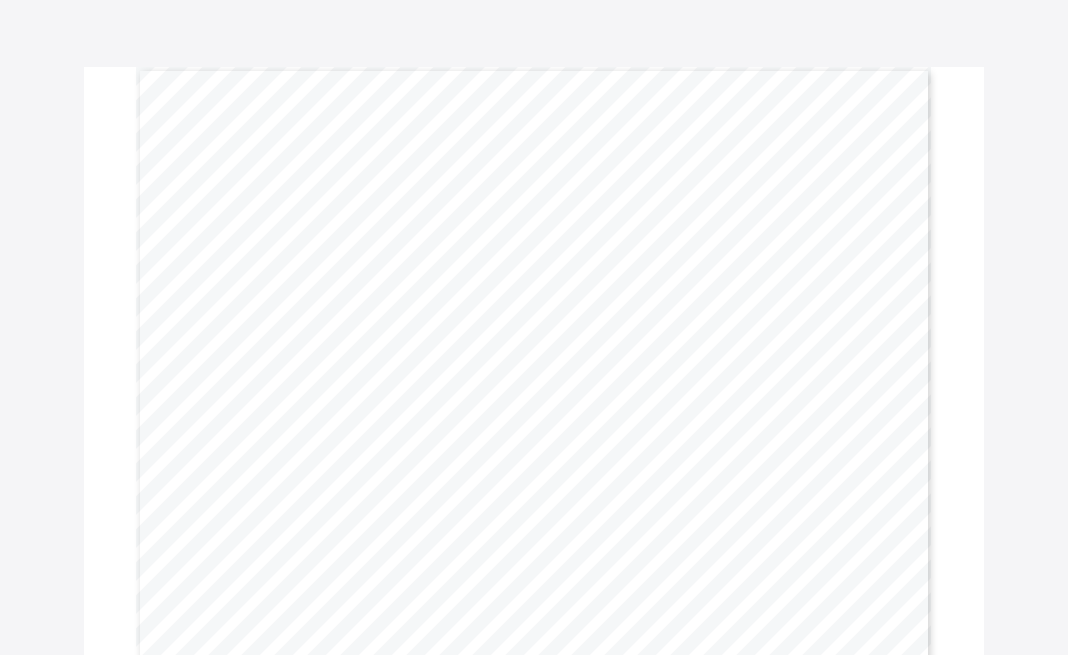 click on "A l - H i d a a y a h   A c a d e m y Motto:   Aspire. Act. Achieve Address:   7, Clemen t   I so ng S tr ee t , R o ad 116, G w a r im p a, Ab u ja Name:   Fatima Zarah Mohammed   Total Score:   1008.5   Final Grade :   E Gender:   FEMALE   Class Average:   80.1   Final Average:   84.0 Term:   Second Term   Highest In Class:   92.81 Session:   2024-2025   Lowest In Class:   56.52 Class:   Year 11   No. in Class:   19   Student ID:   AHA/ST/22/167 Academic Performance S u b j e c t s   CAT (15) QUIZ (10) CLASSWO RK (15) HOMEWORK (10) STUDY SKILLS SEMINAR (10) ATTENDANCE (10) SCHOOL PROJECT (30) TOTAL   GRADE   LOW. IN CLASS HIGH. IN CLASS CLASS AVERAGE   REMARK Qur'an   11.6   10.0   7.0   7.0   10.0   78.1   S   57.7   89.4   77.7   Secure English   11.1   9.0   11.6   7.9   10.0   82.1   E   50.8   92.2   79.3   Exceeding Mathematics   9.6   7.0   12.0   8.3   10.0   79.4   S   57.5   94.9   82.2   Secure Design and Technology   13.5   10.0   13.0   7.0   10.0   86.0   E   77.5   86.0   82.7   Exceeding" at bounding box center (534, 582) 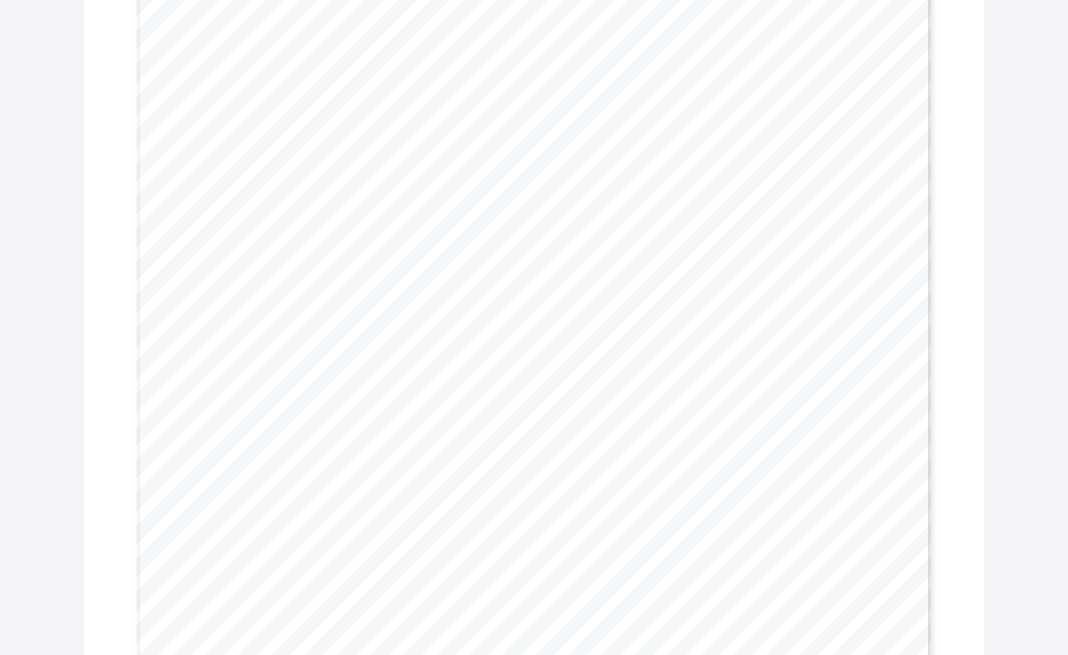 scroll, scrollTop: 284, scrollLeft: 0, axis: vertical 